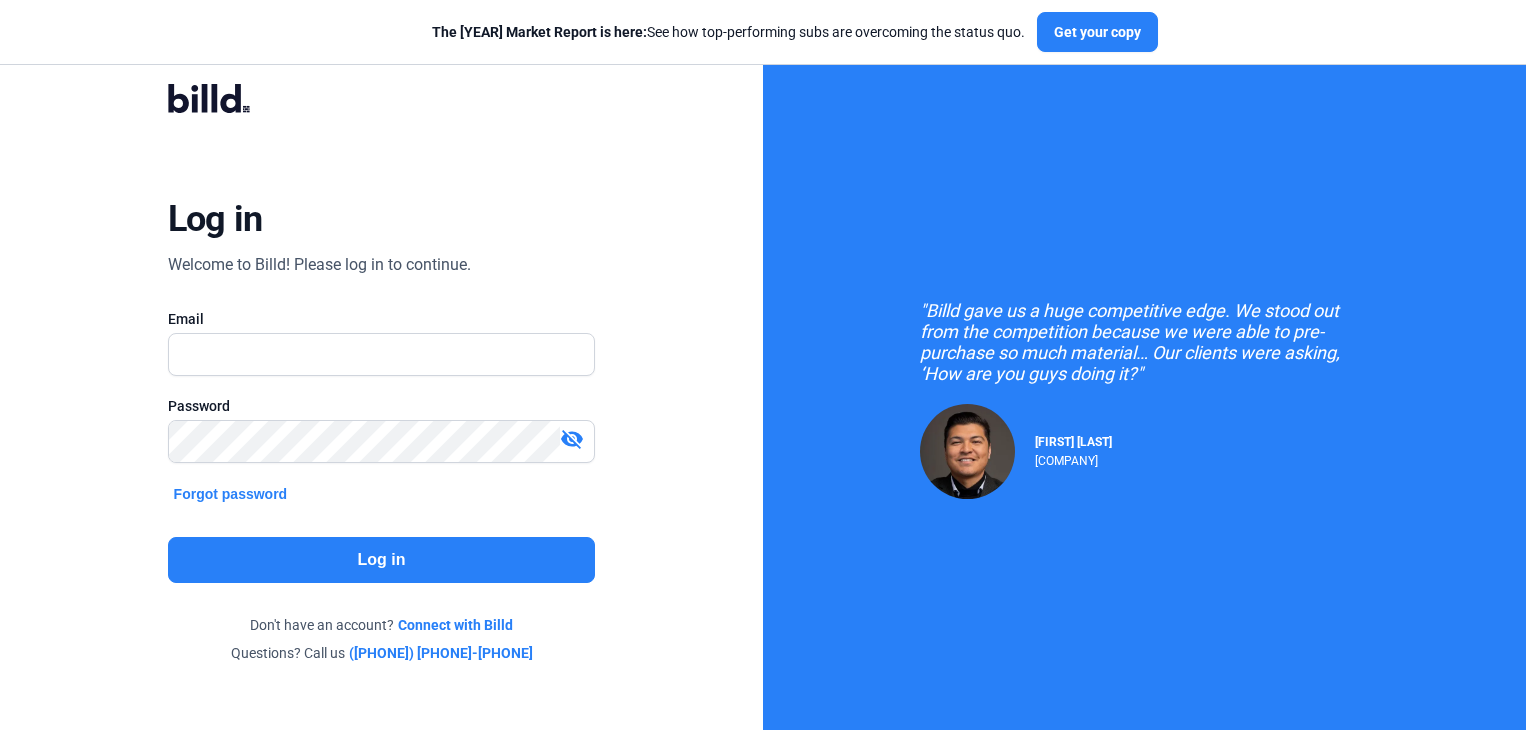 scroll, scrollTop: 0, scrollLeft: 0, axis: both 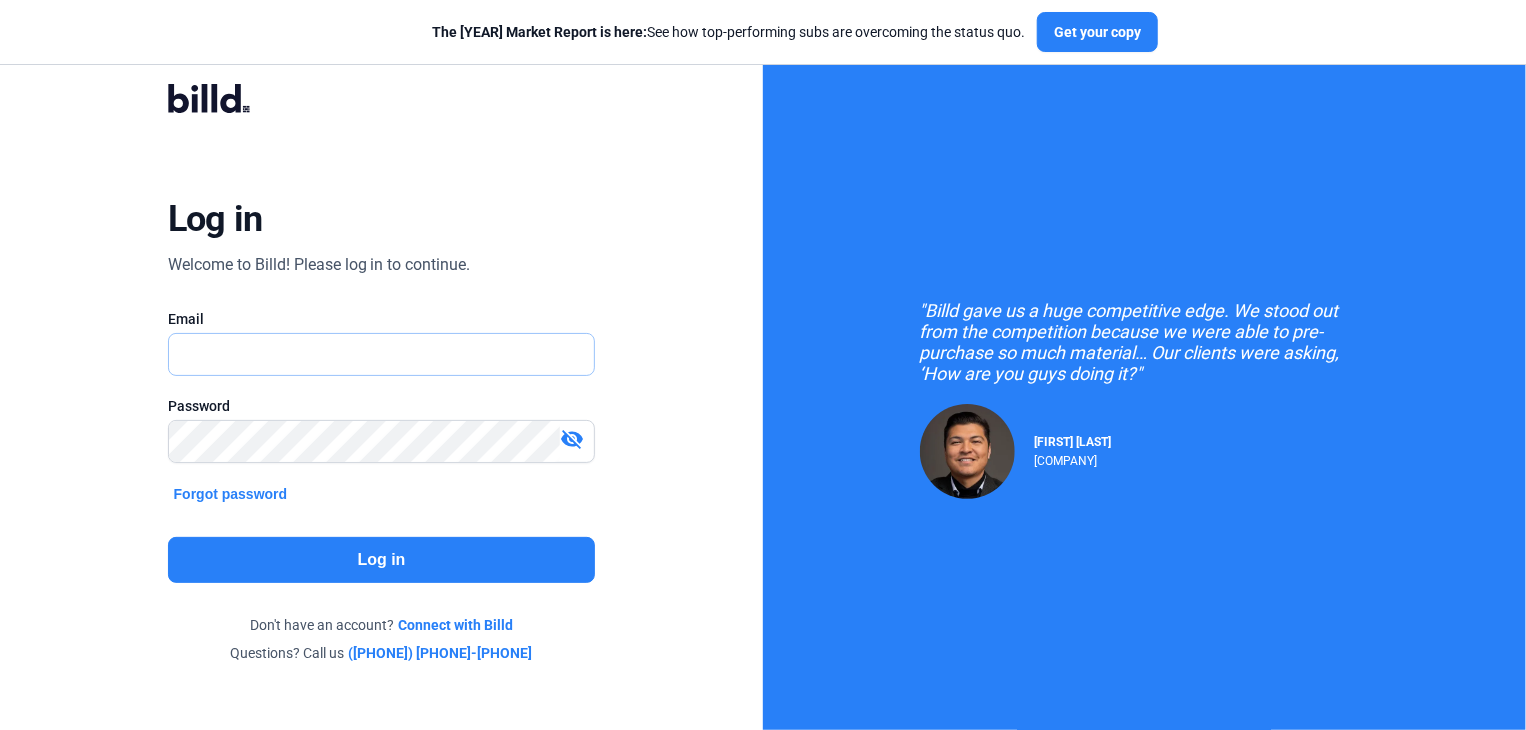 click at bounding box center (382, 354) 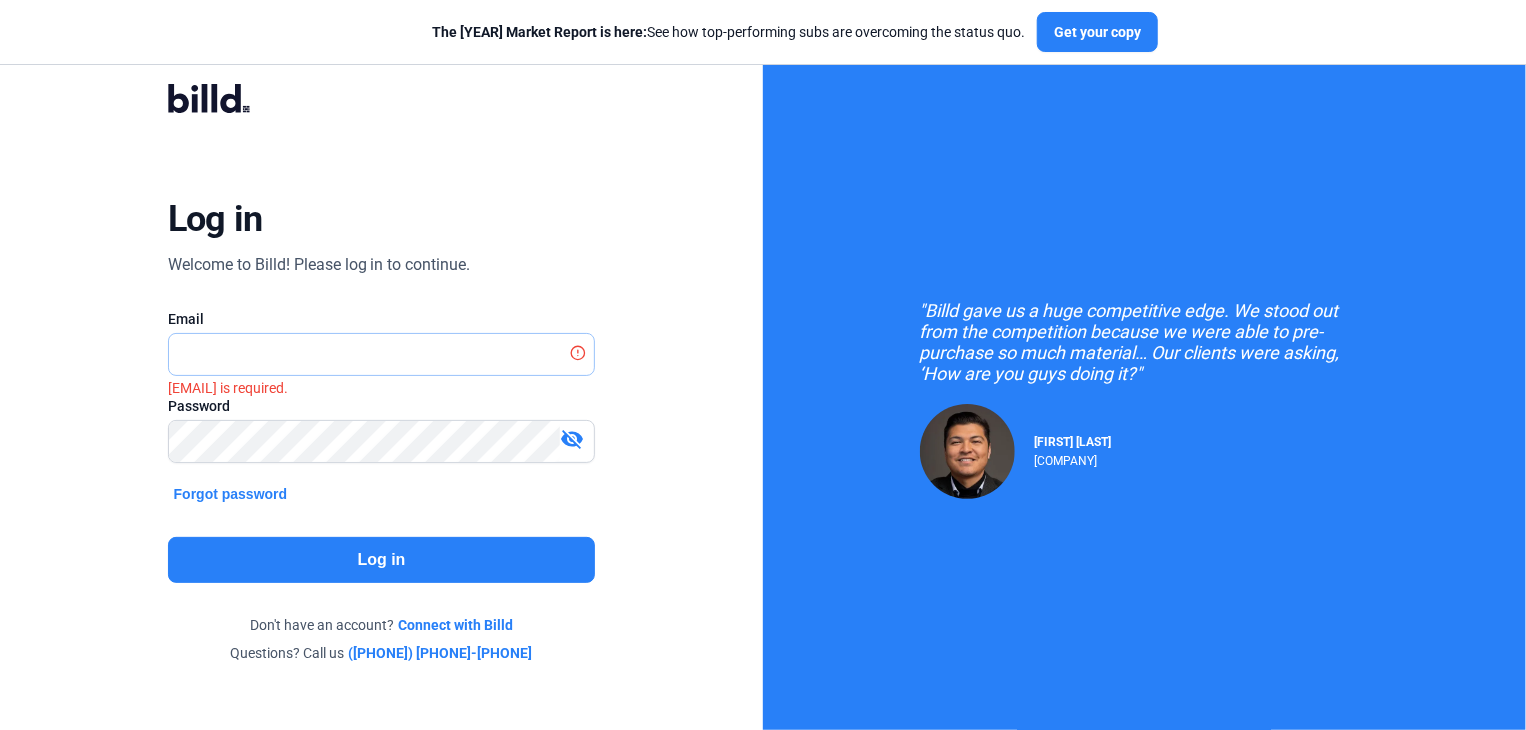 type on "[EMAIL]" 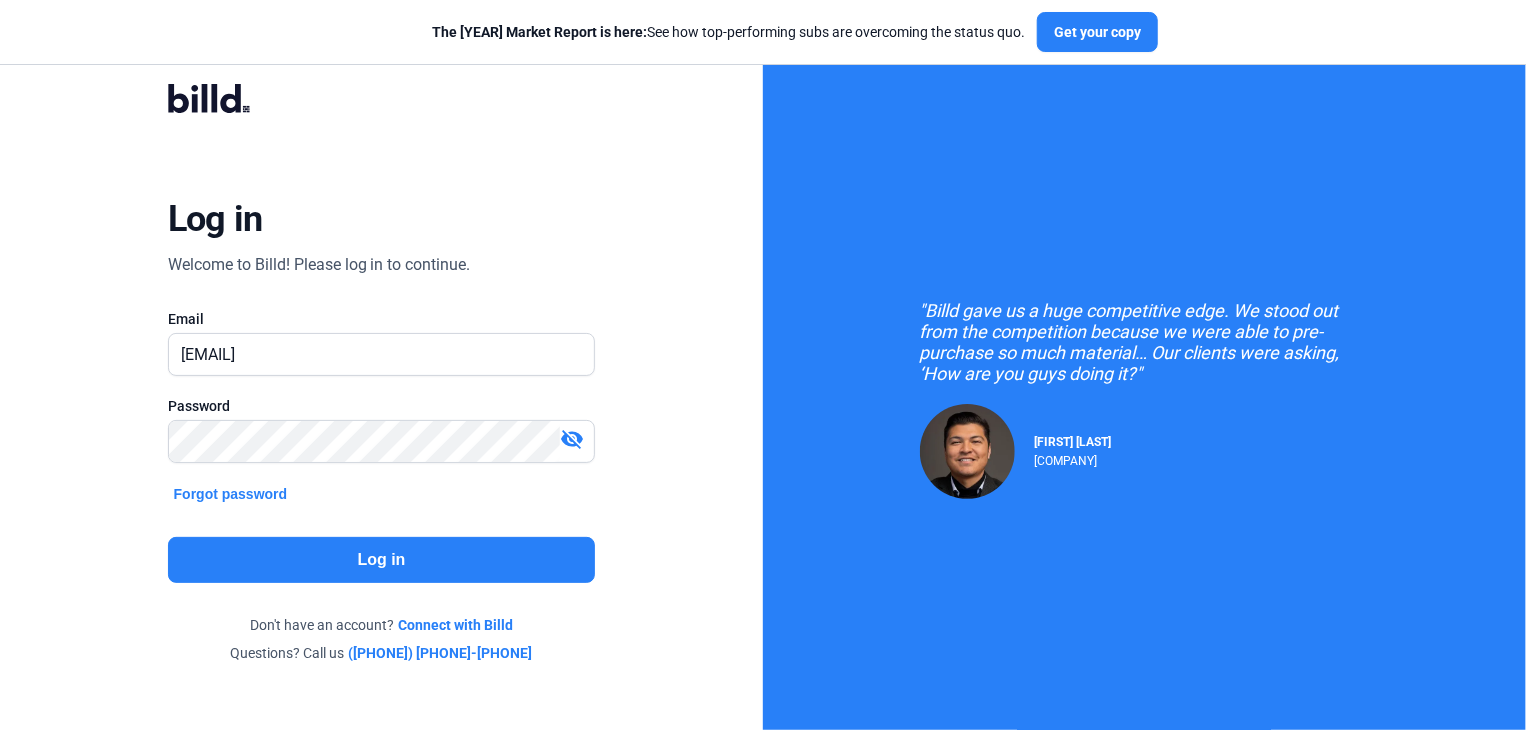 click on "Log in" 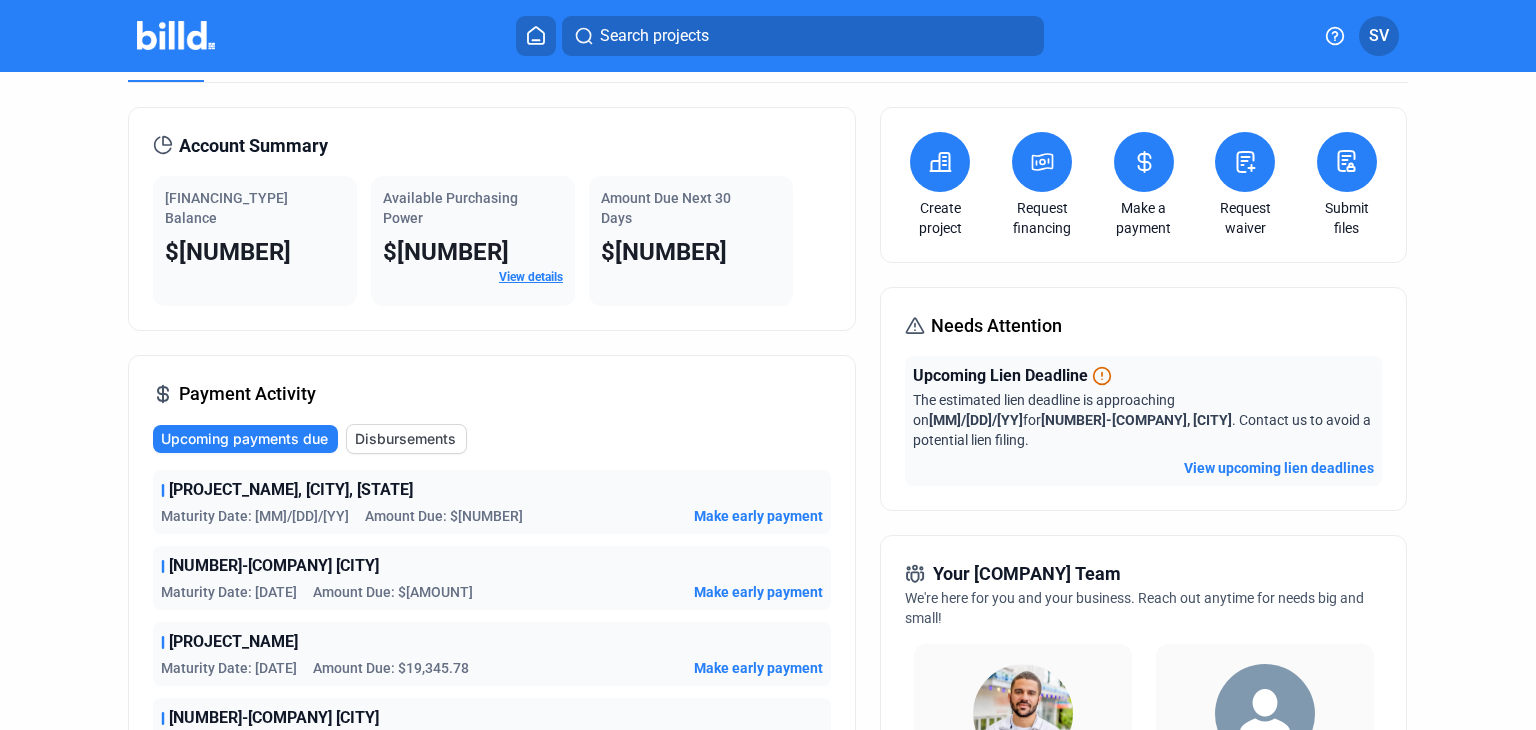 scroll, scrollTop: 0, scrollLeft: 0, axis: both 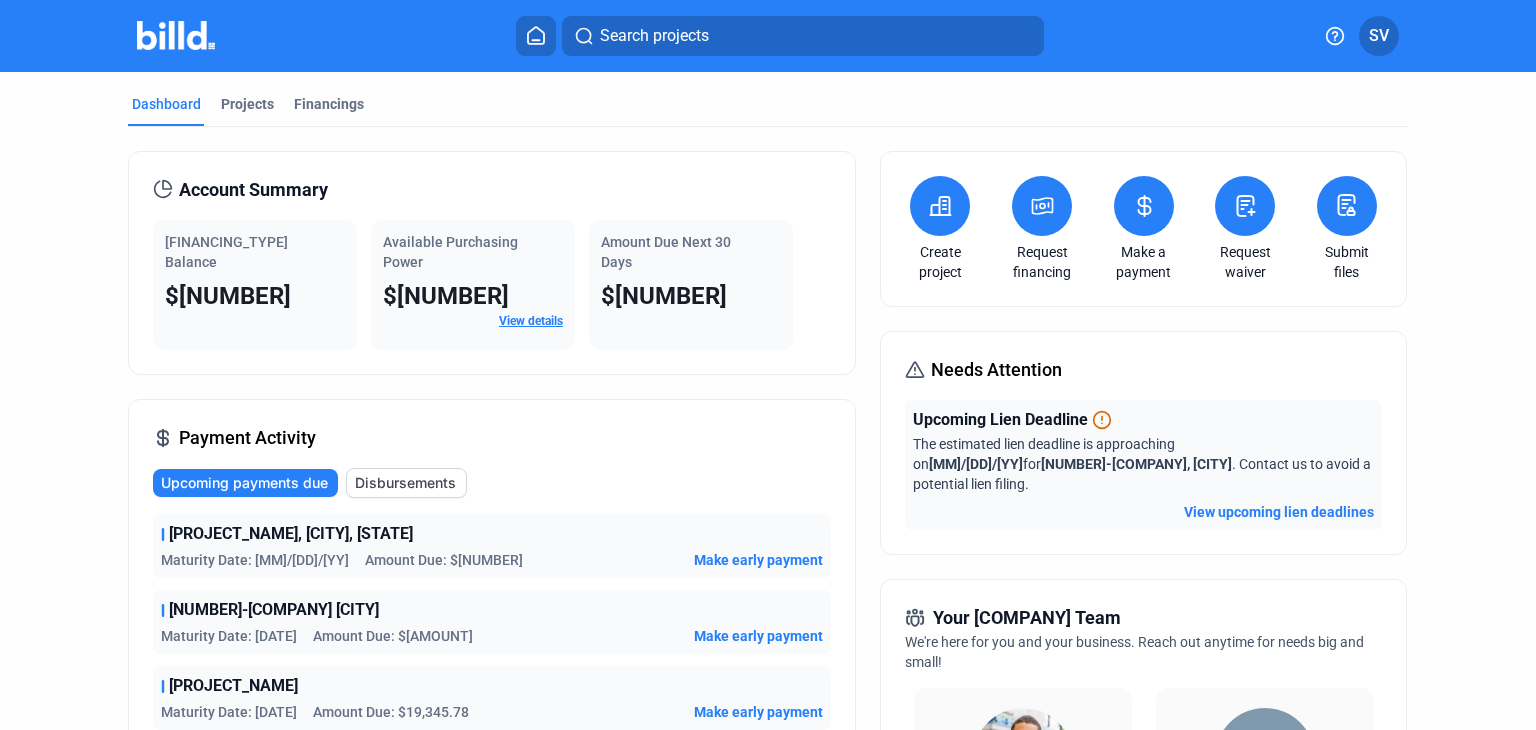 click on "View upcoming lien deadlines" 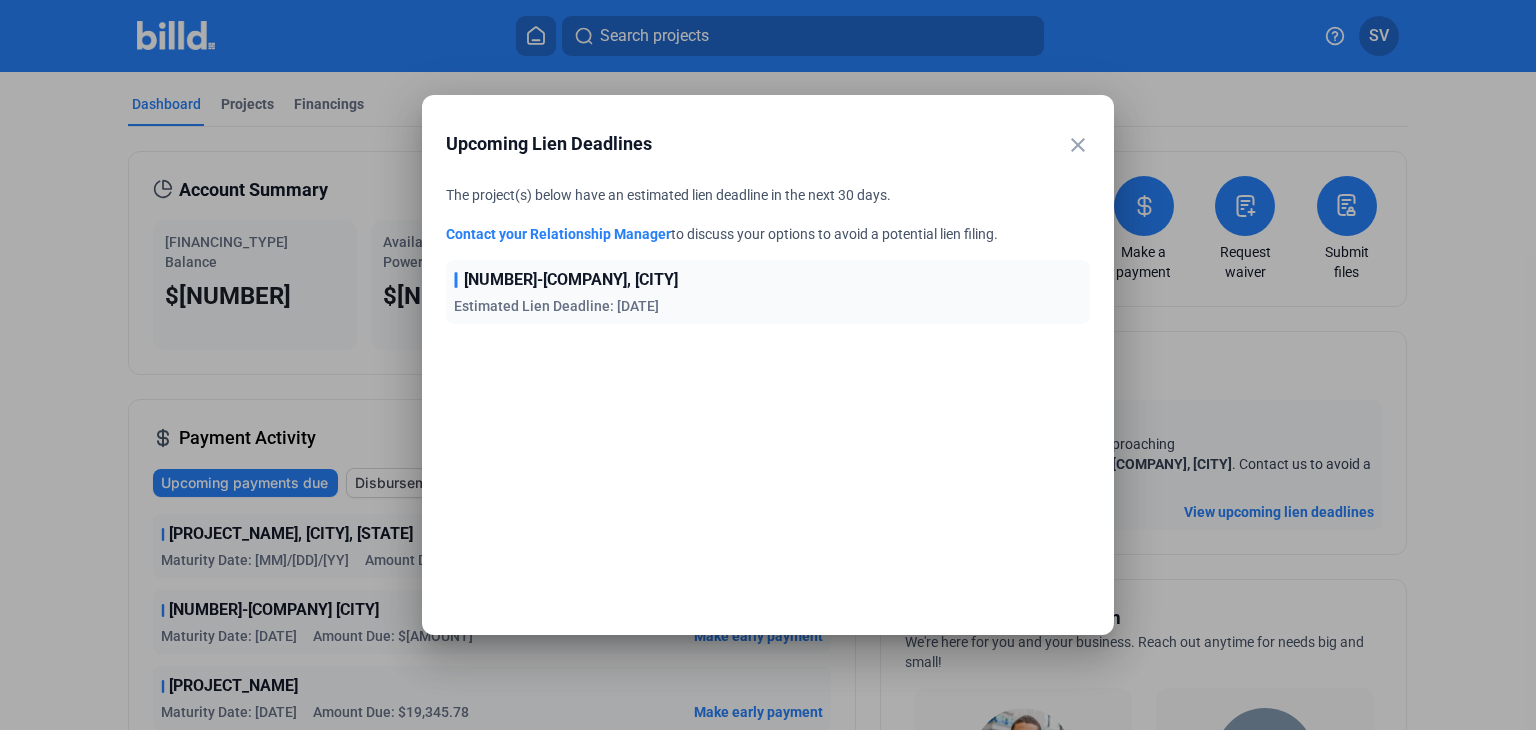 click on "close" at bounding box center (1078, 145) 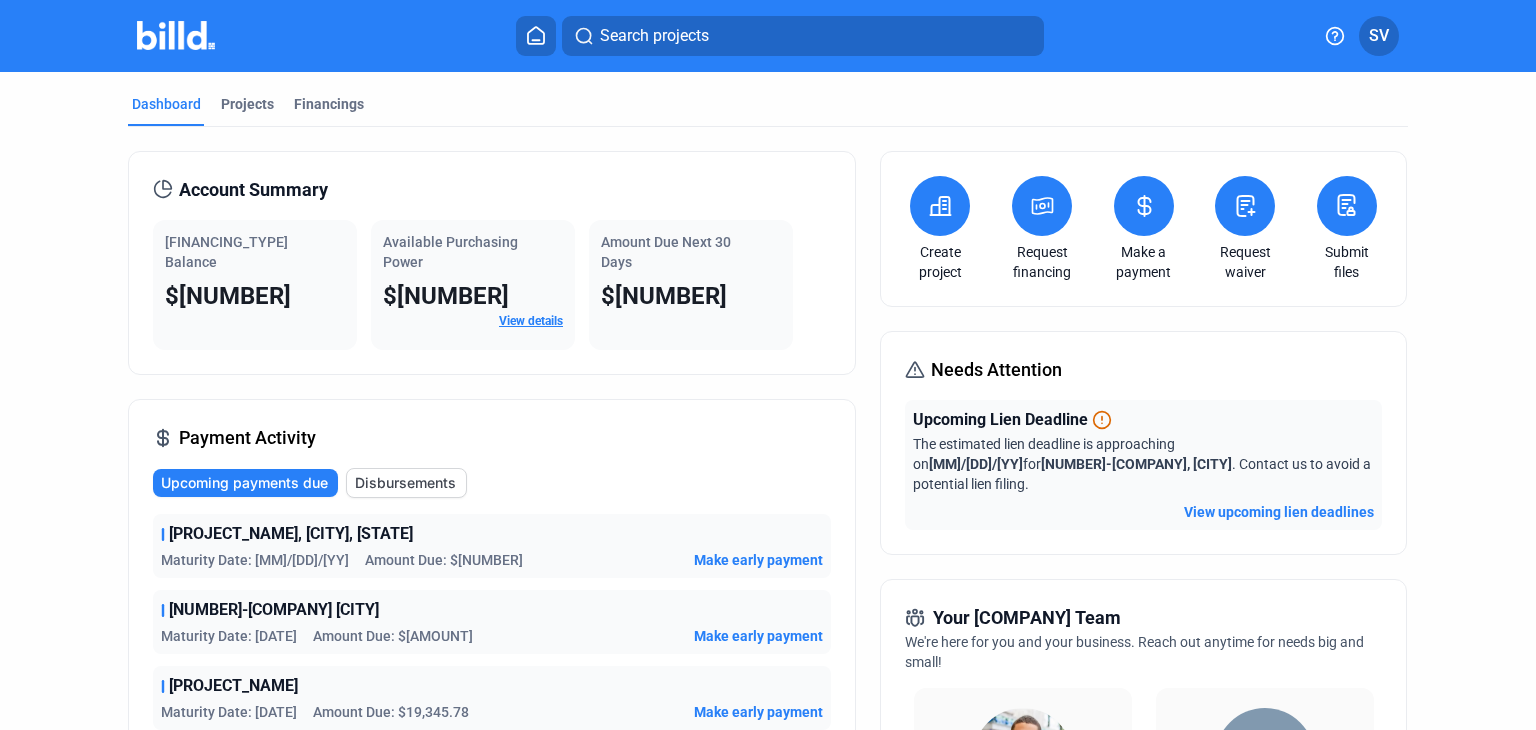 click on "Upcoming payments due" 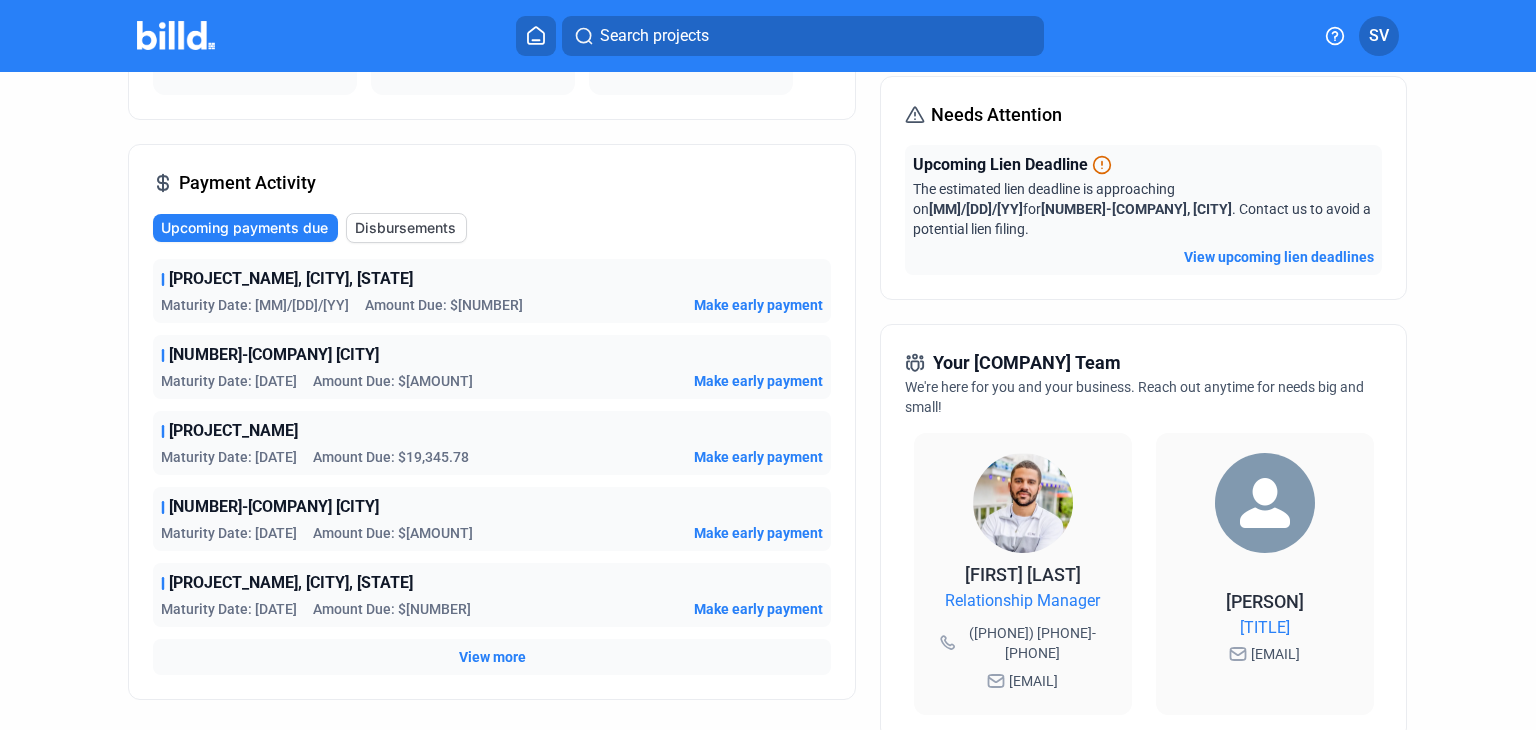 scroll, scrollTop: 300, scrollLeft: 0, axis: vertical 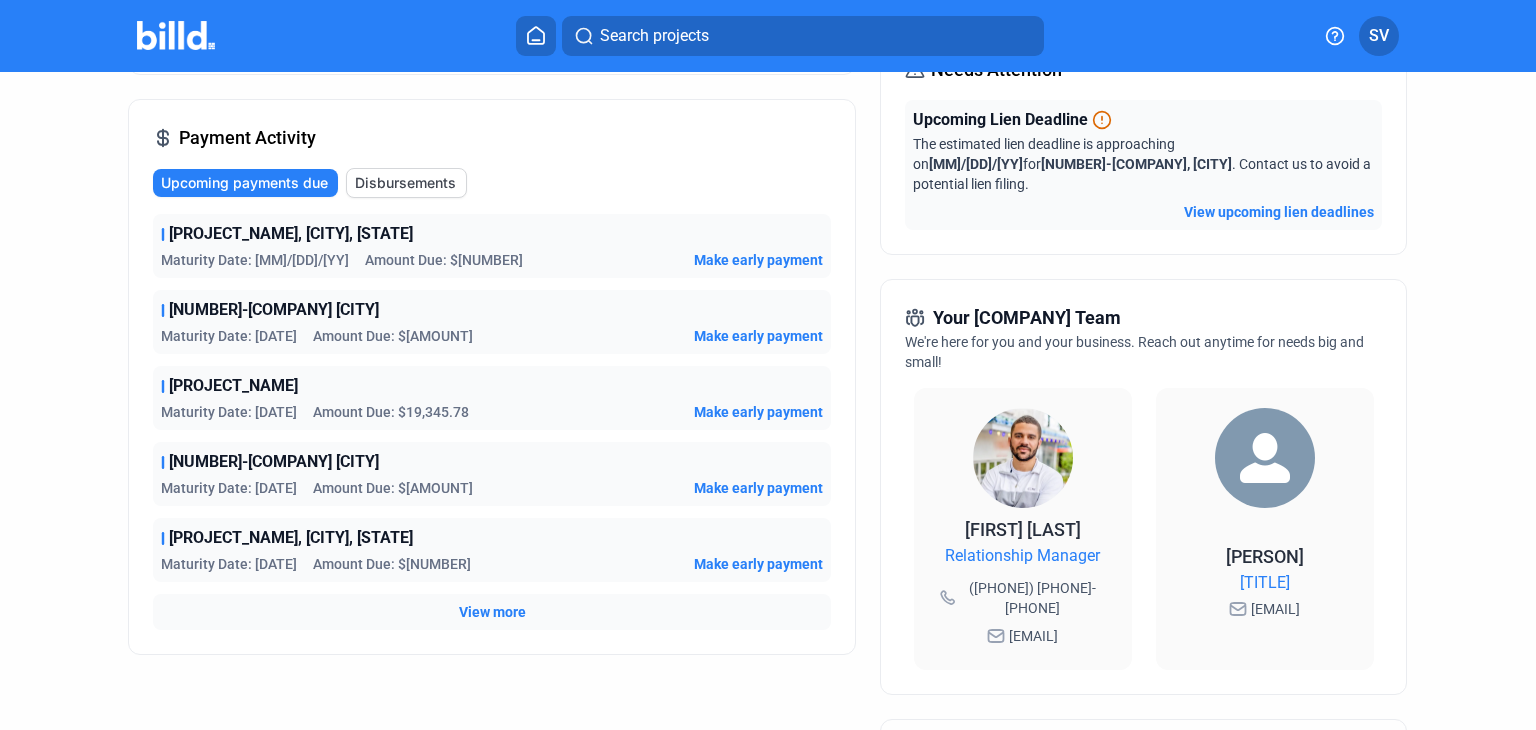 click on "Disbursements" 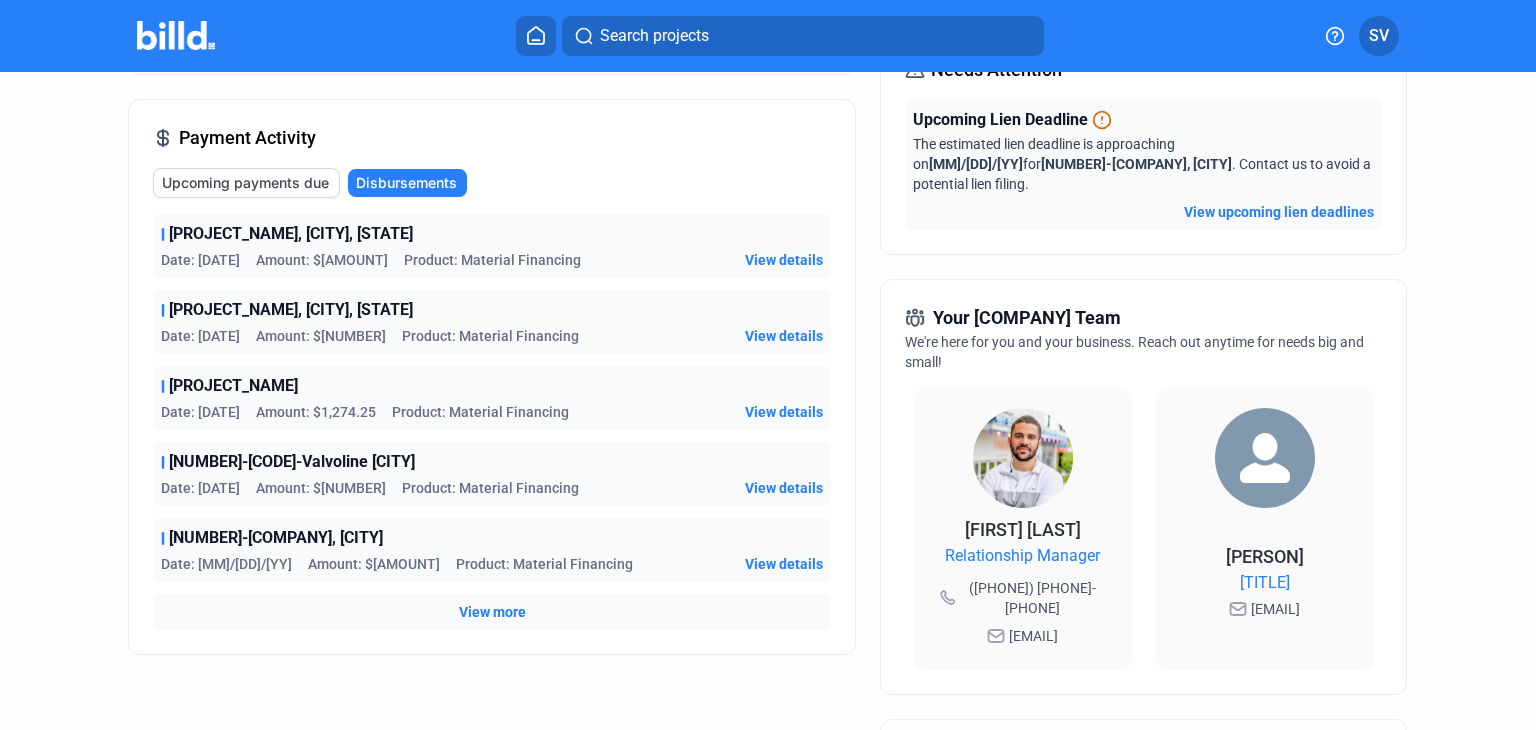 click on "View more" 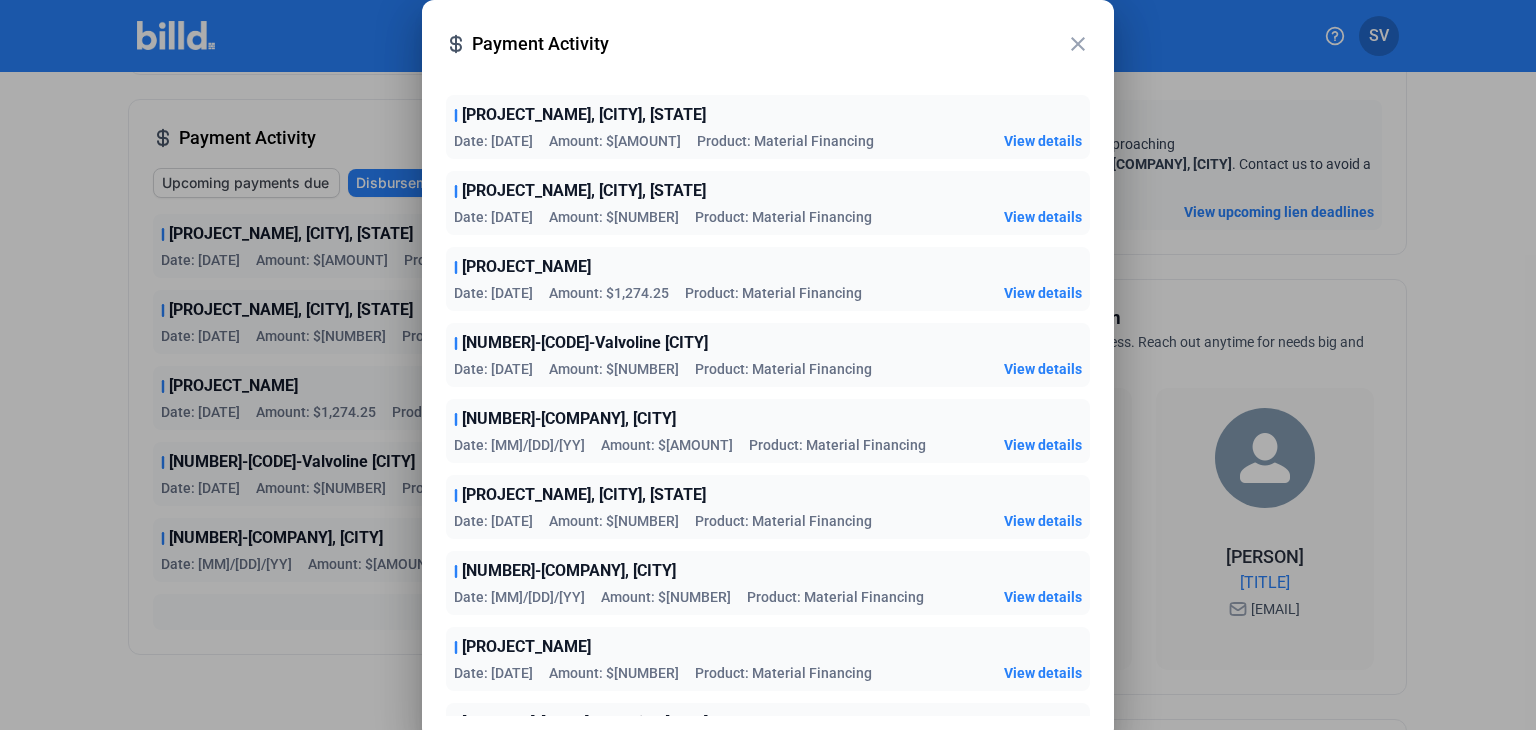 scroll, scrollTop: 0, scrollLeft: 0, axis: both 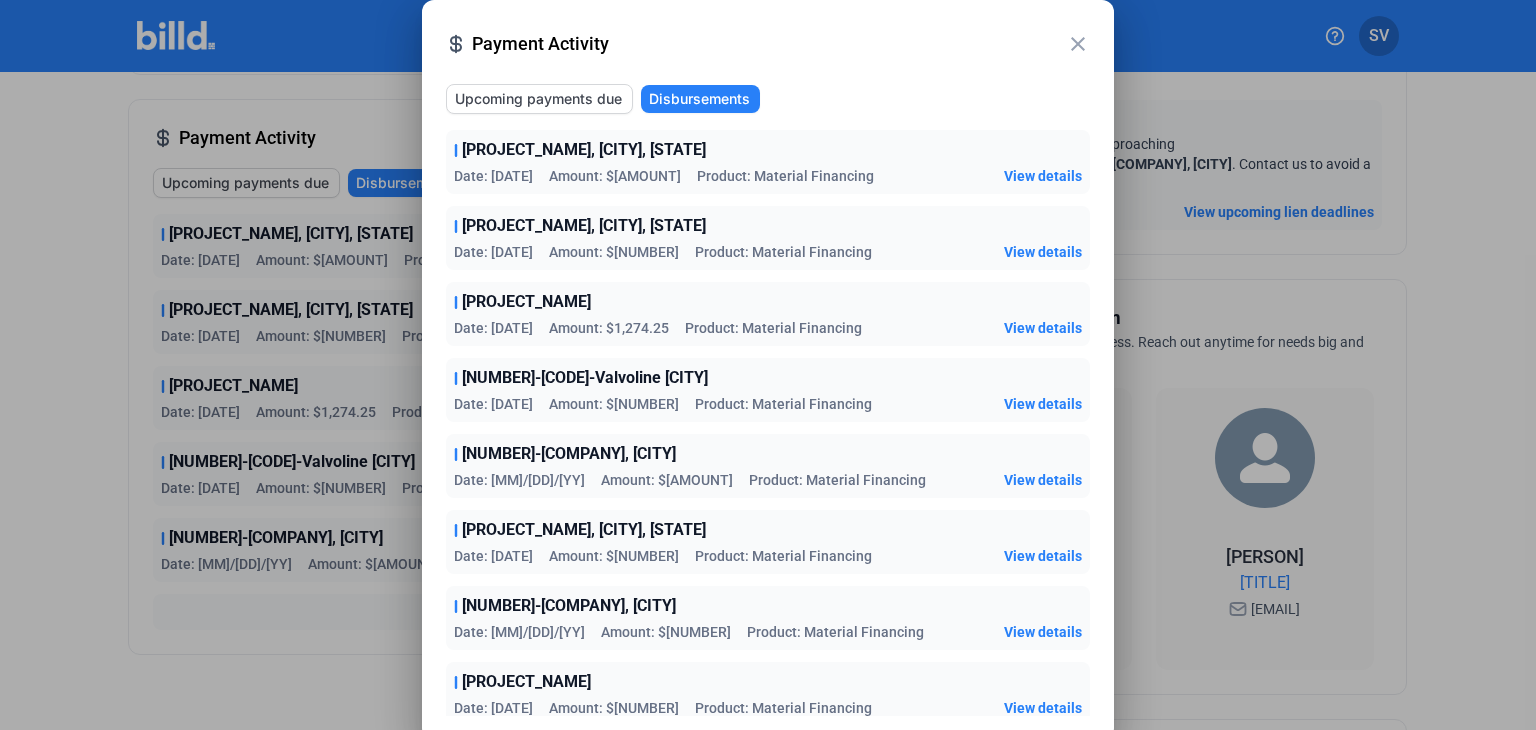 click on "close" at bounding box center (1078, 44) 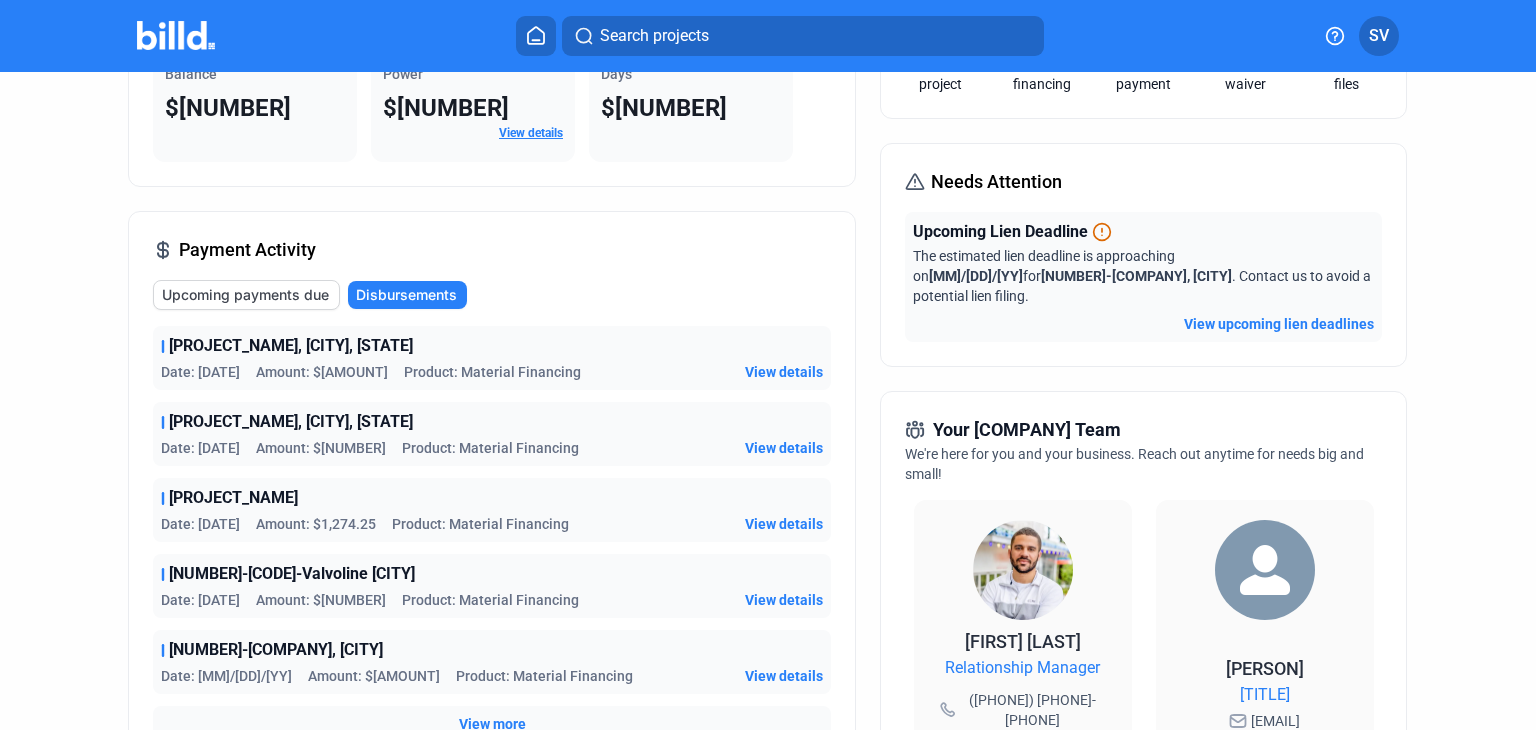 scroll, scrollTop: 0, scrollLeft: 0, axis: both 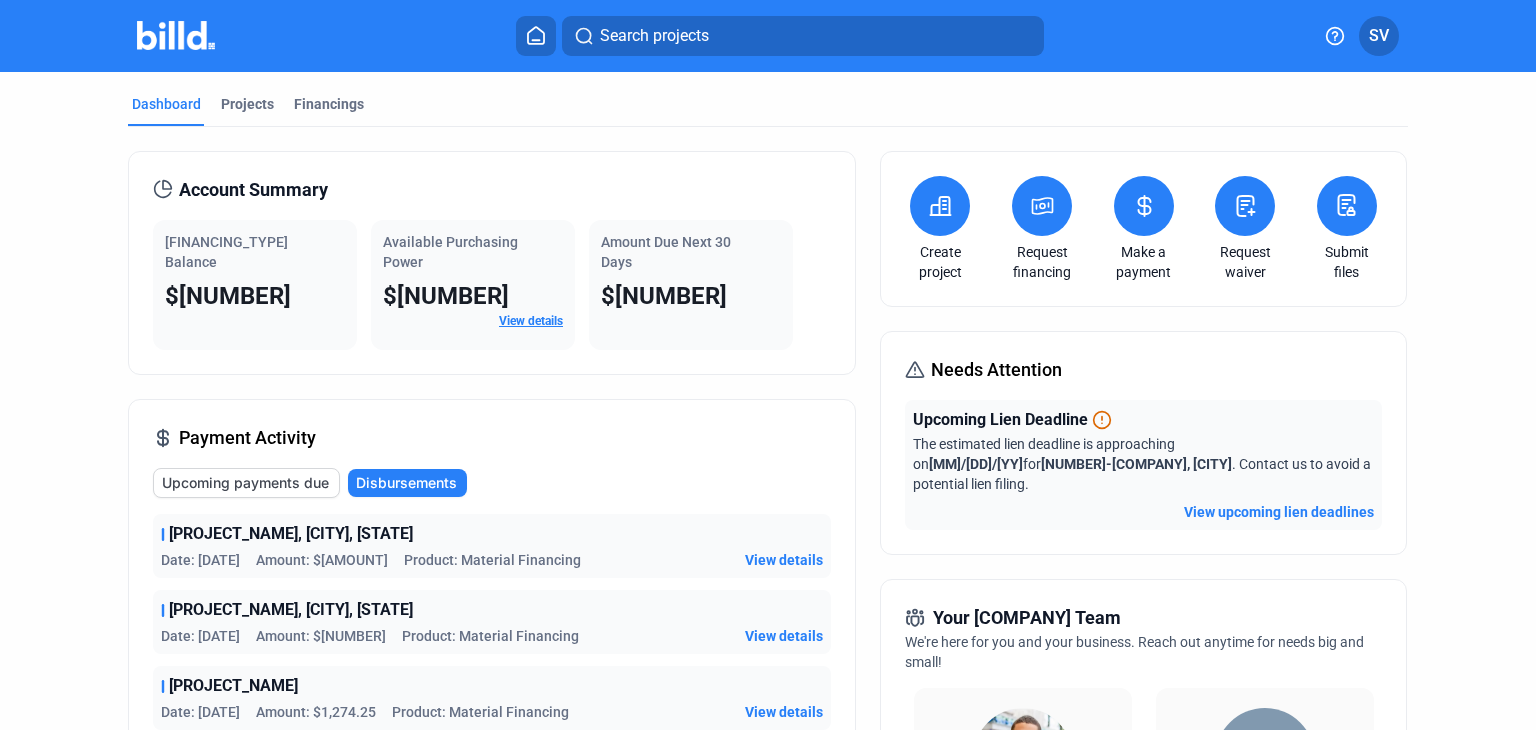click on "View details" at bounding box center (531, 321) 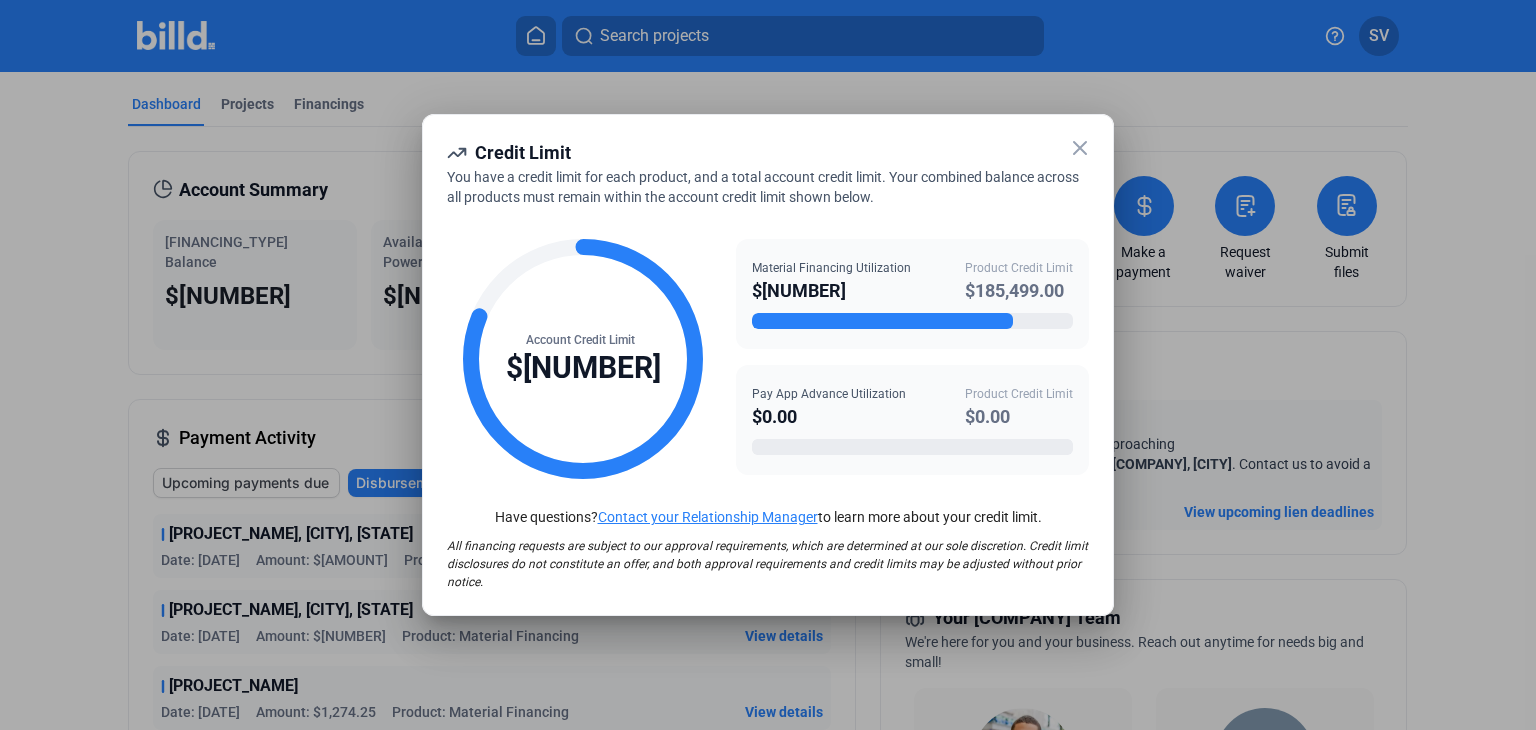 click 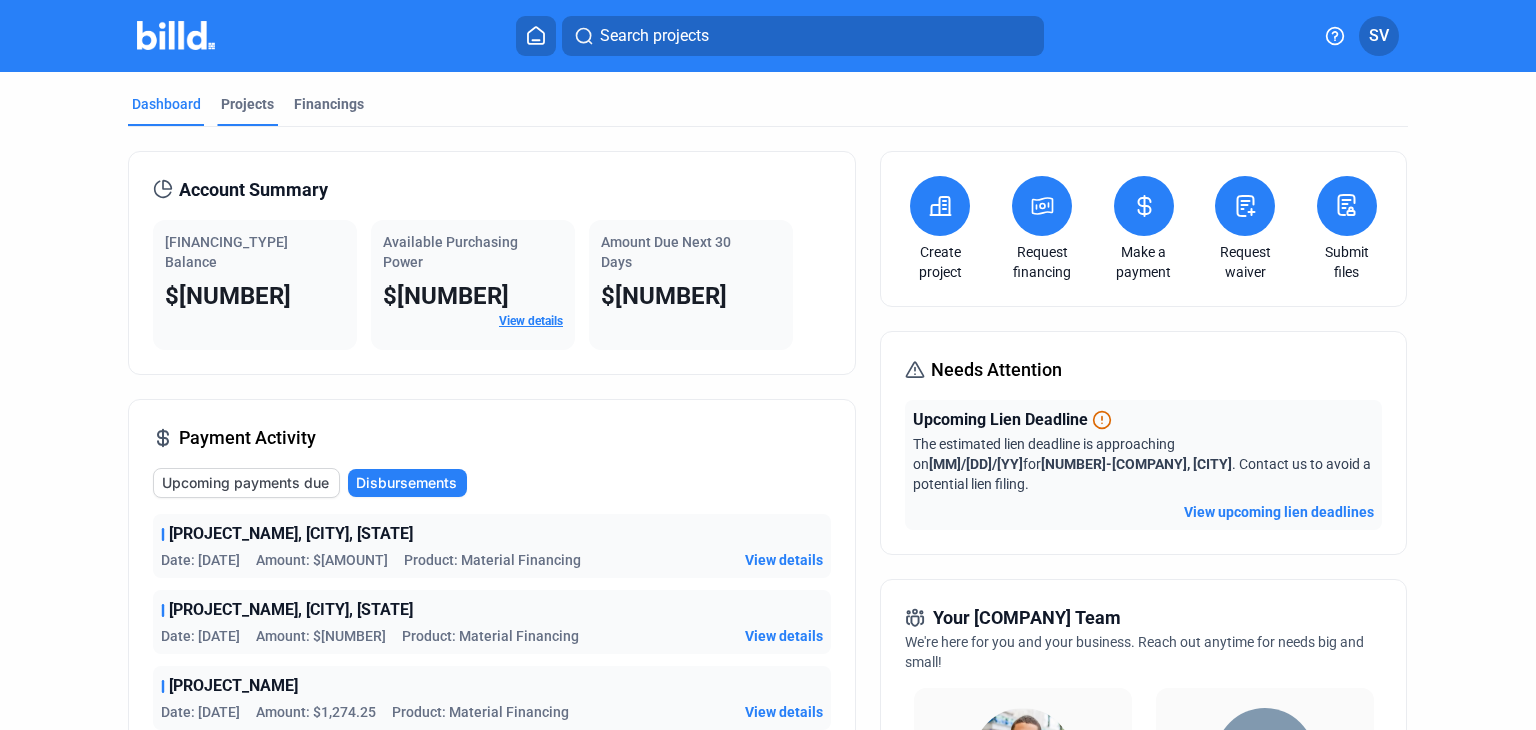 click on "Projects" at bounding box center (247, 104) 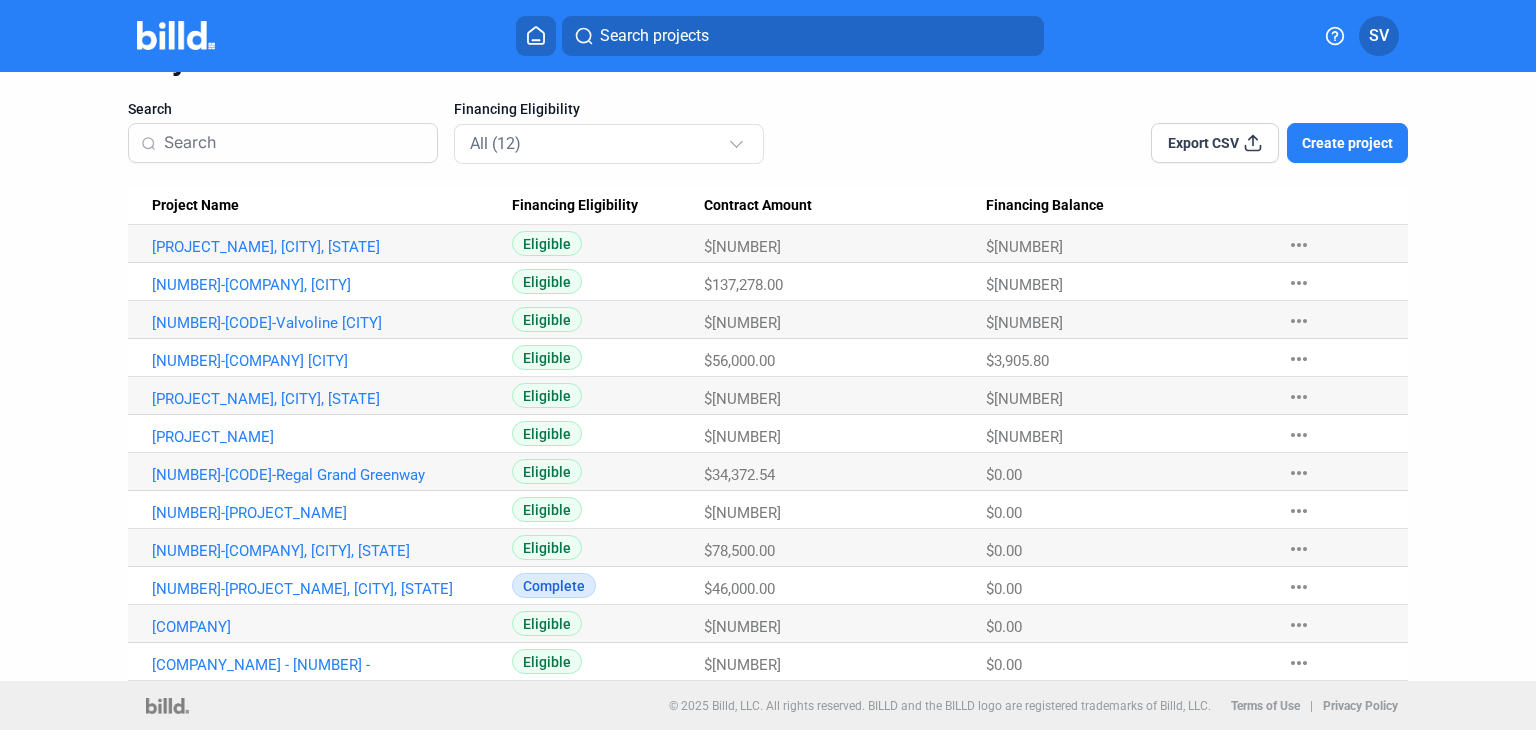 scroll, scrollTop: 111, scrollLeft: 0, axis: vertical 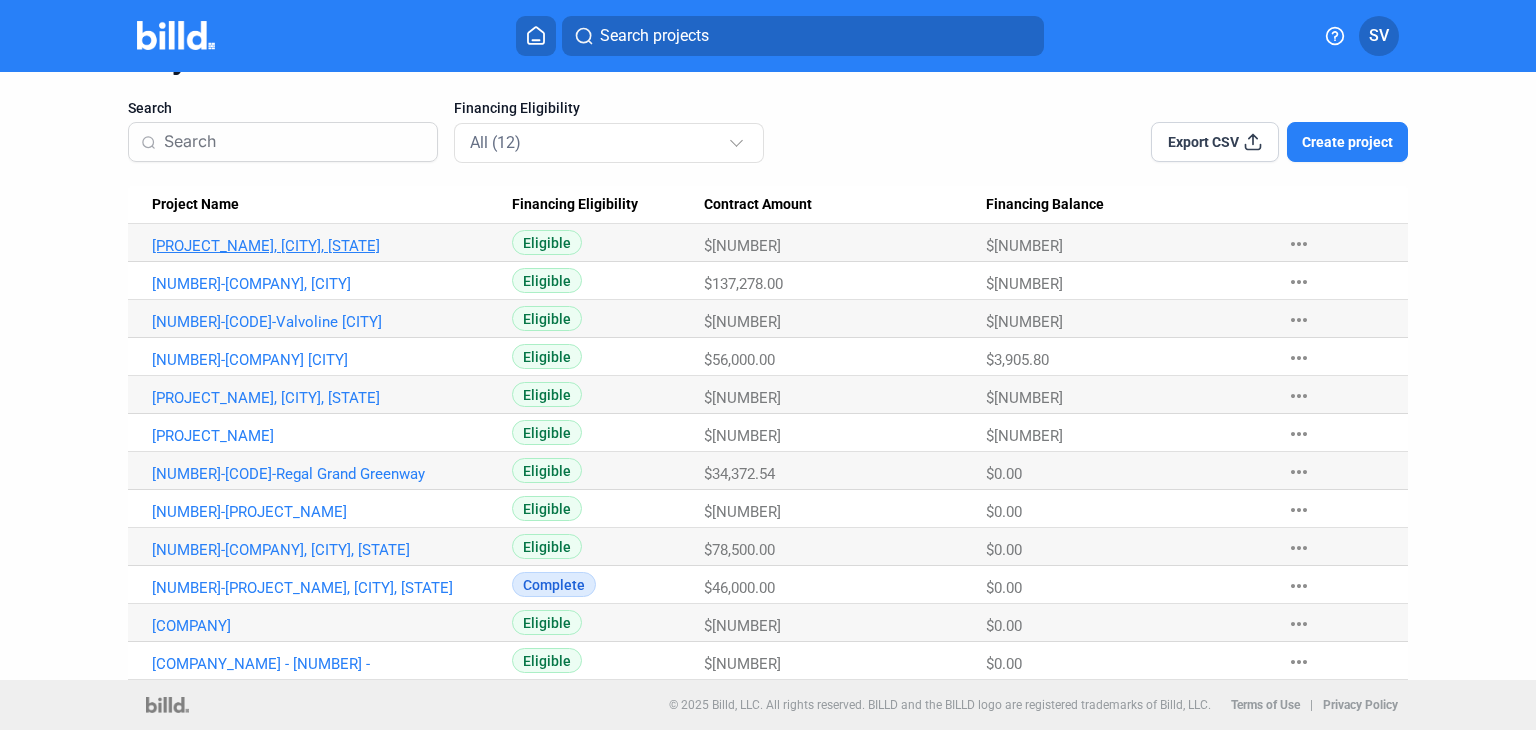 click on "[PROJECT_NAME], [CITY], [STATE]" at bounding box center (325, 246) 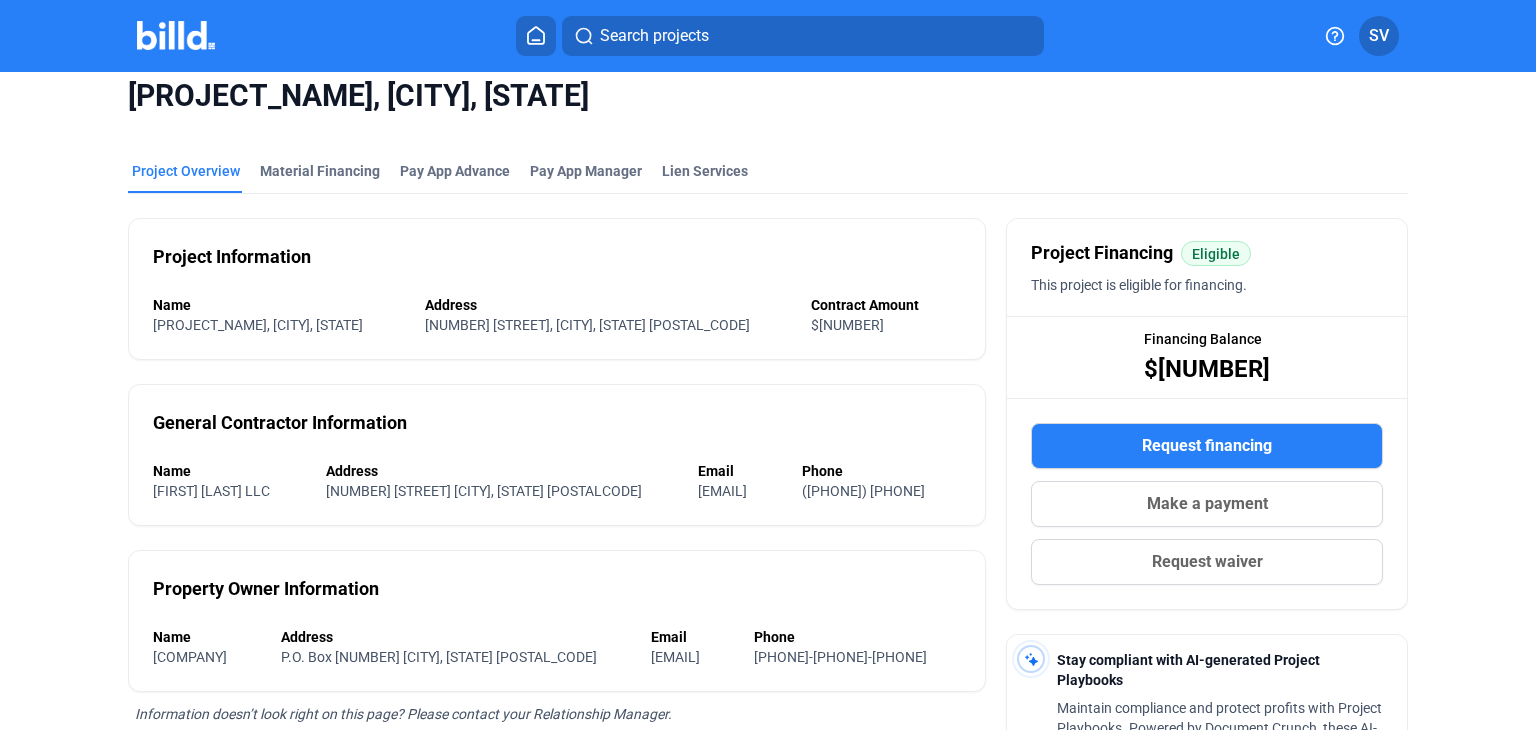 scroll, scrollTop: 0, scrollLeft: 0, axis: both 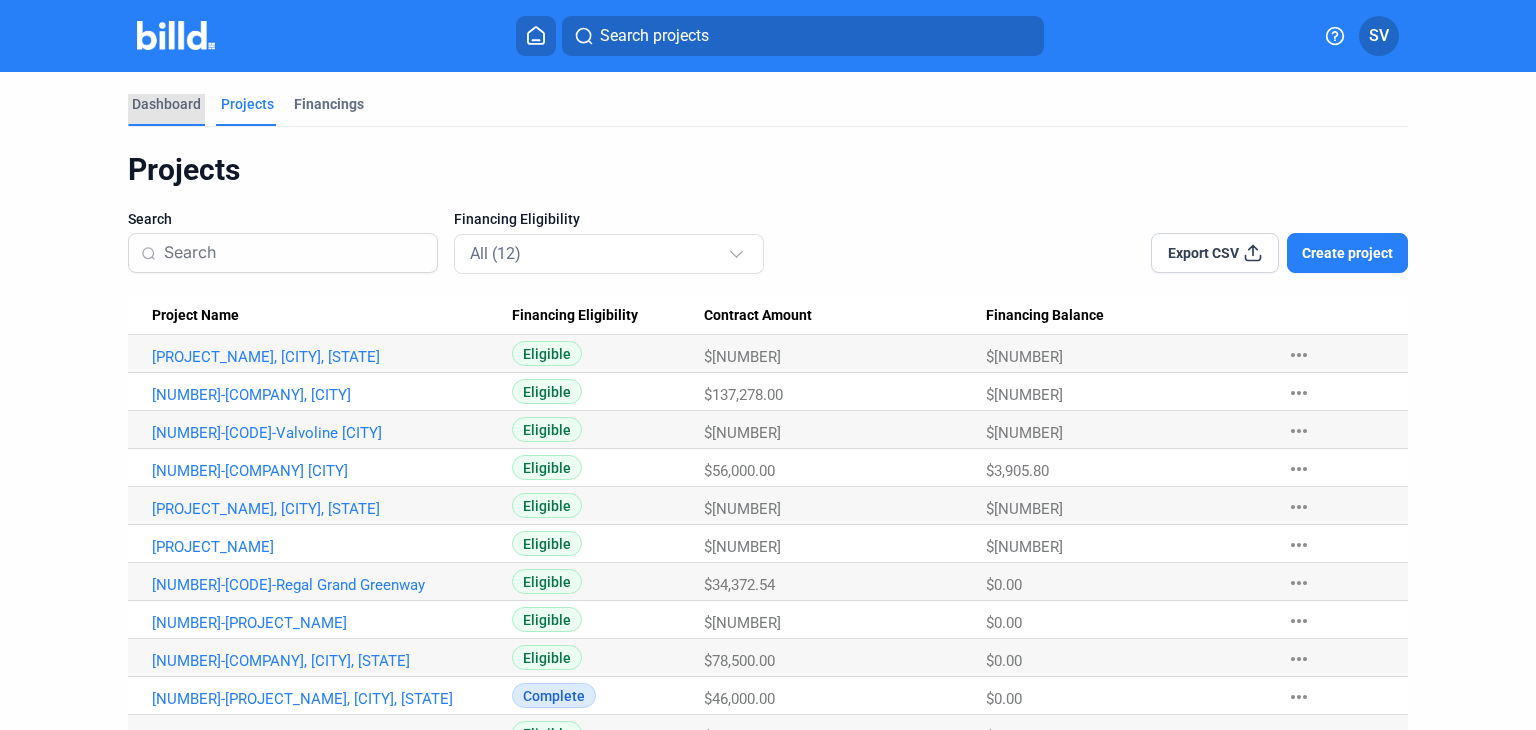 click on "Dashboard" at bounding box center [166, 104] 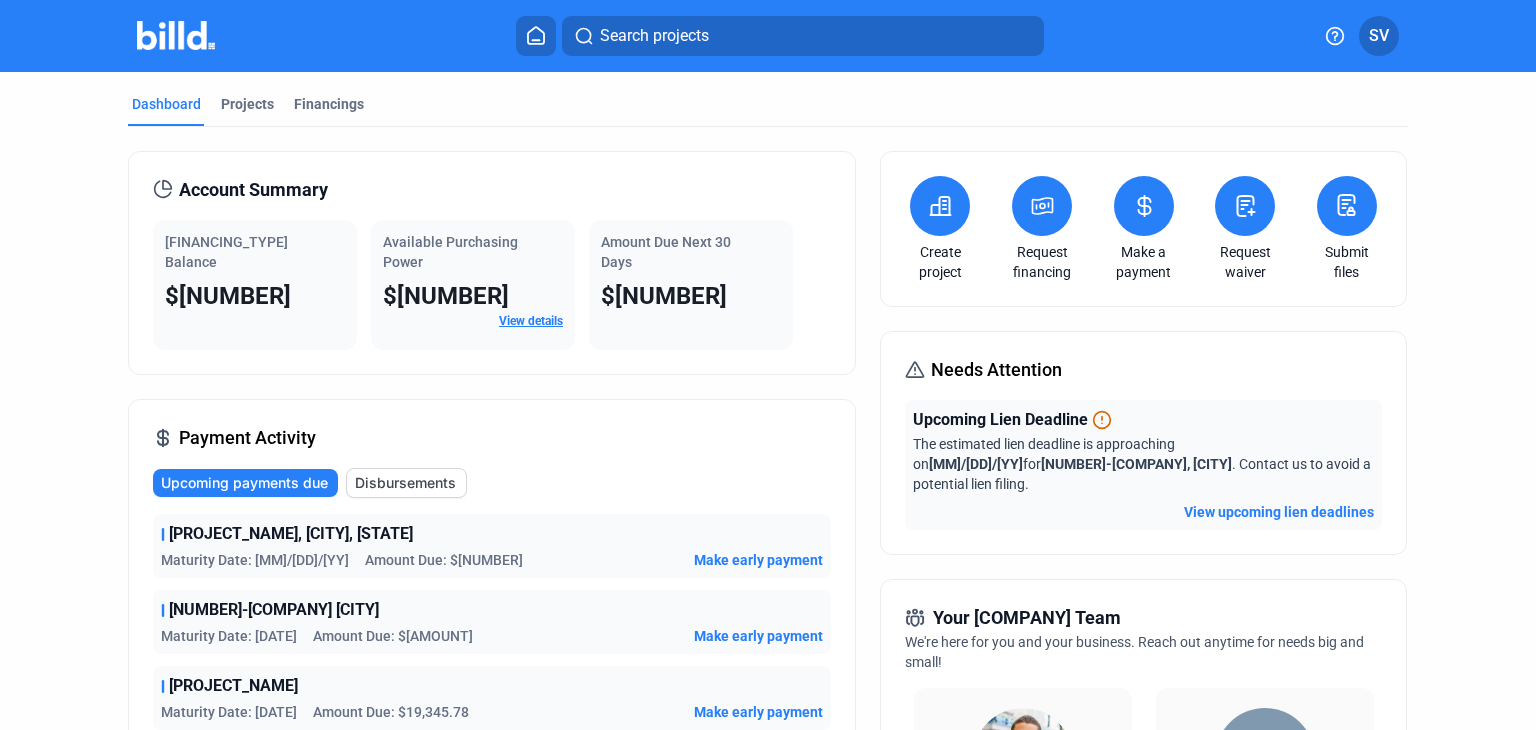 click on "View upcoming lien deadlines" 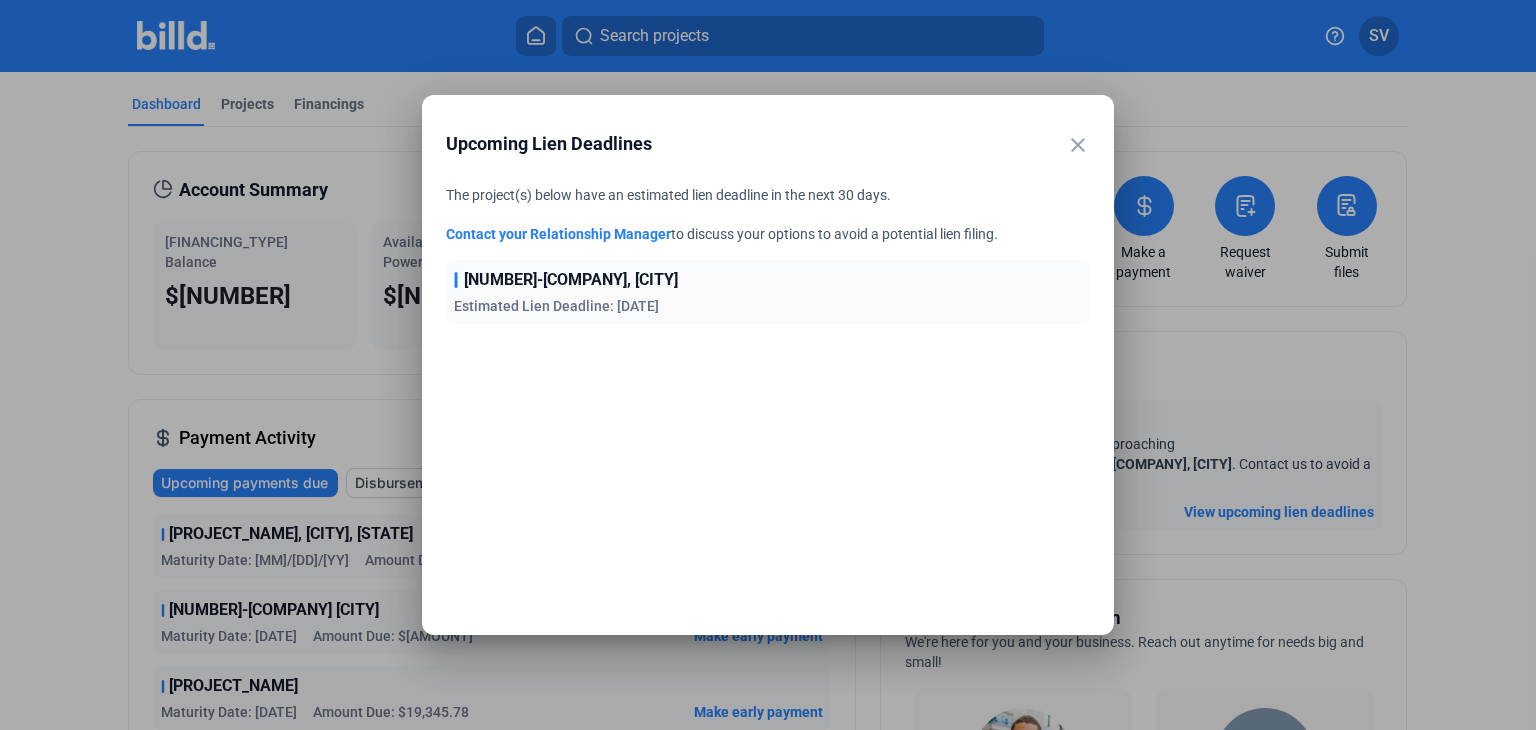 click on "close" at bounding box center (1078, 145) 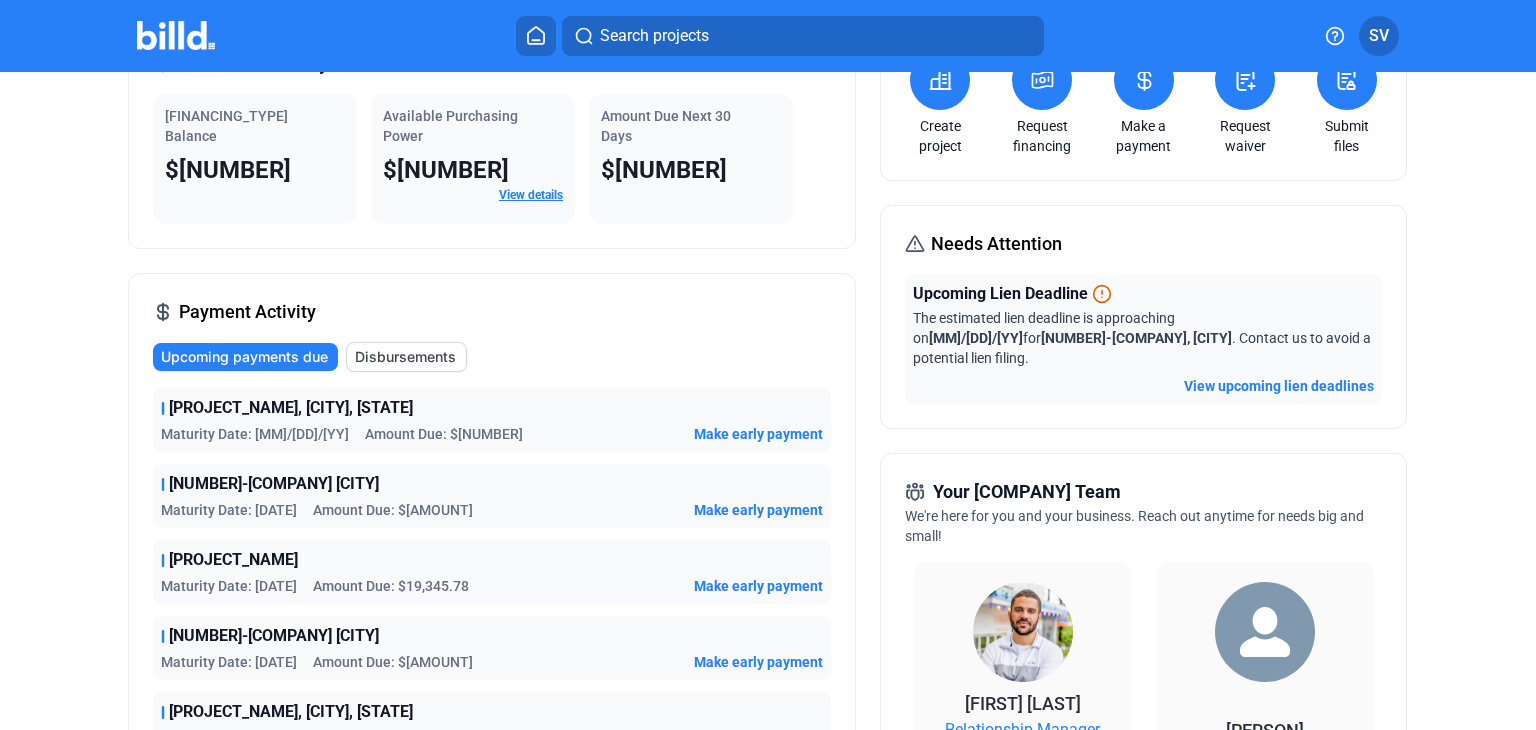scroll, scrollTop: 0, scrollLeft: 0, axis: both 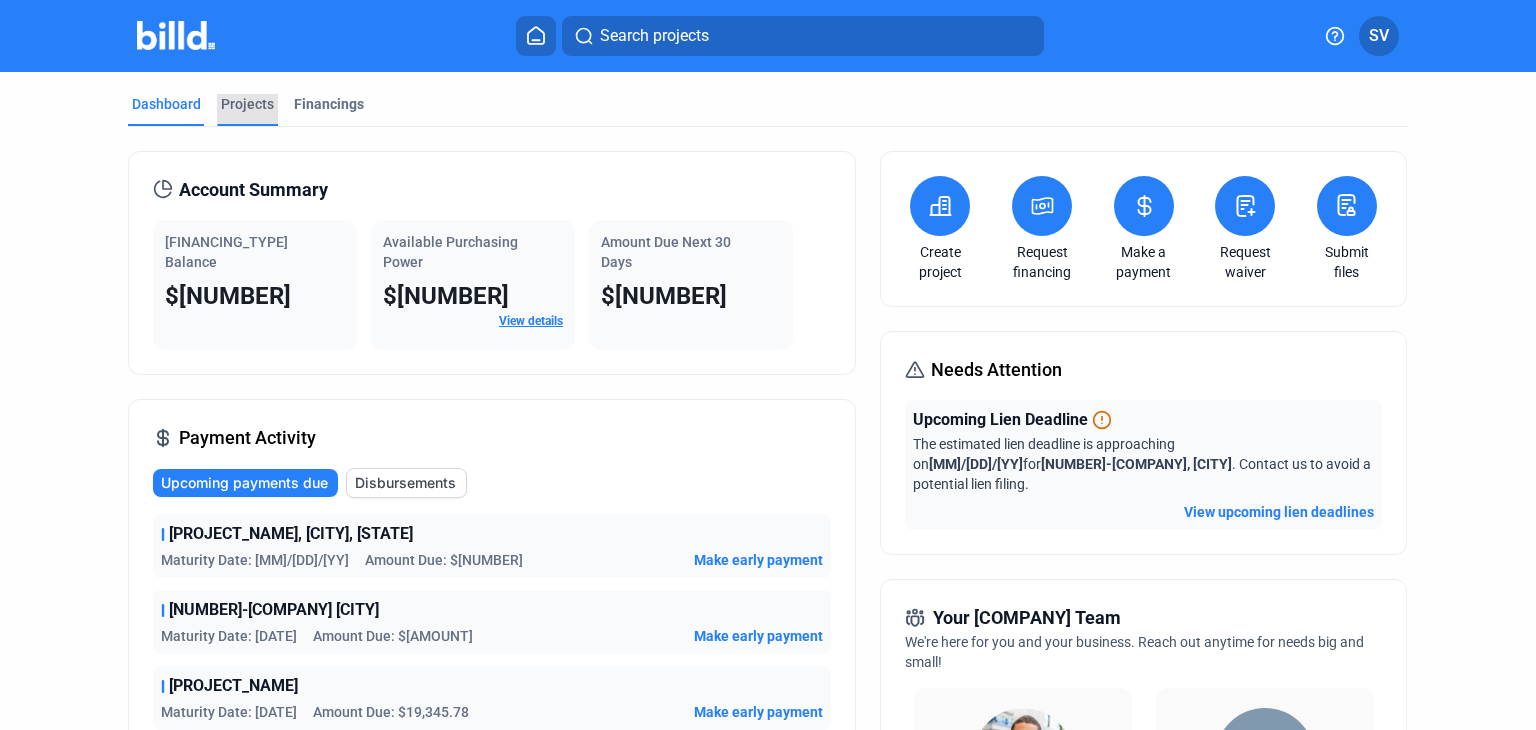 click on "Projects" at bounding box center [247, 104] 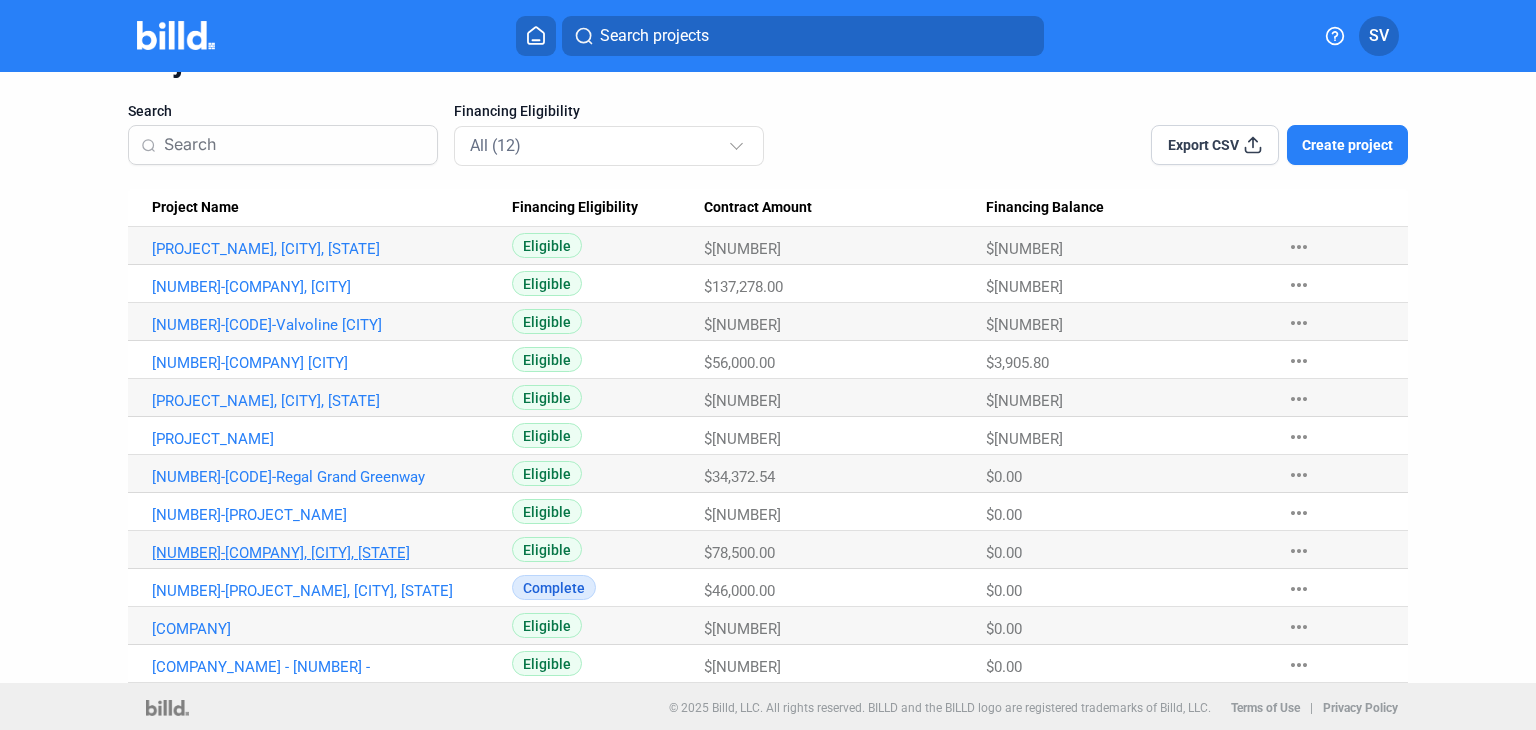 scroll, scrollTop: 111, scrollLeft: 0, axis: vertical 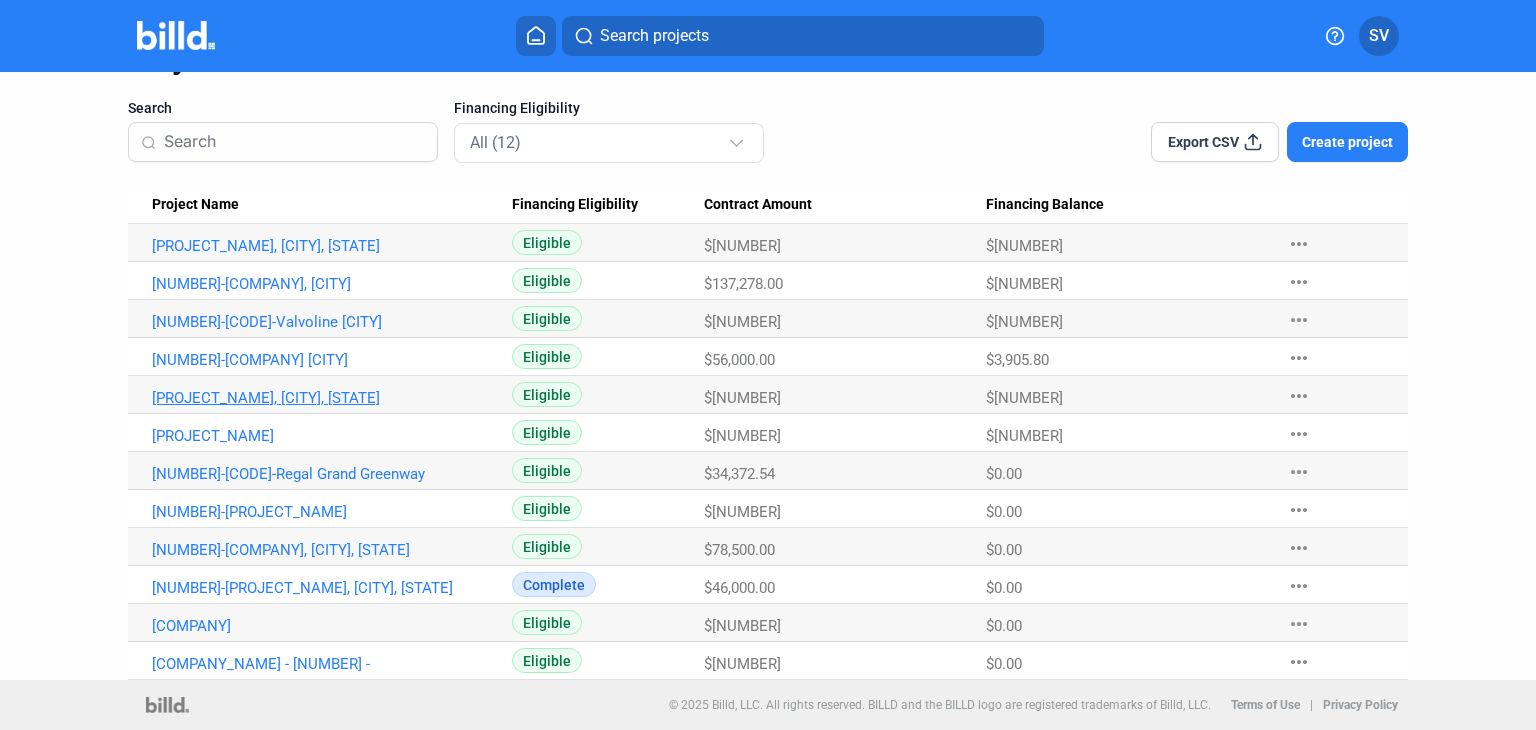 click on "[PROJECT_NAME], [CITY], [STATE]" at bounding box center [325, 246] 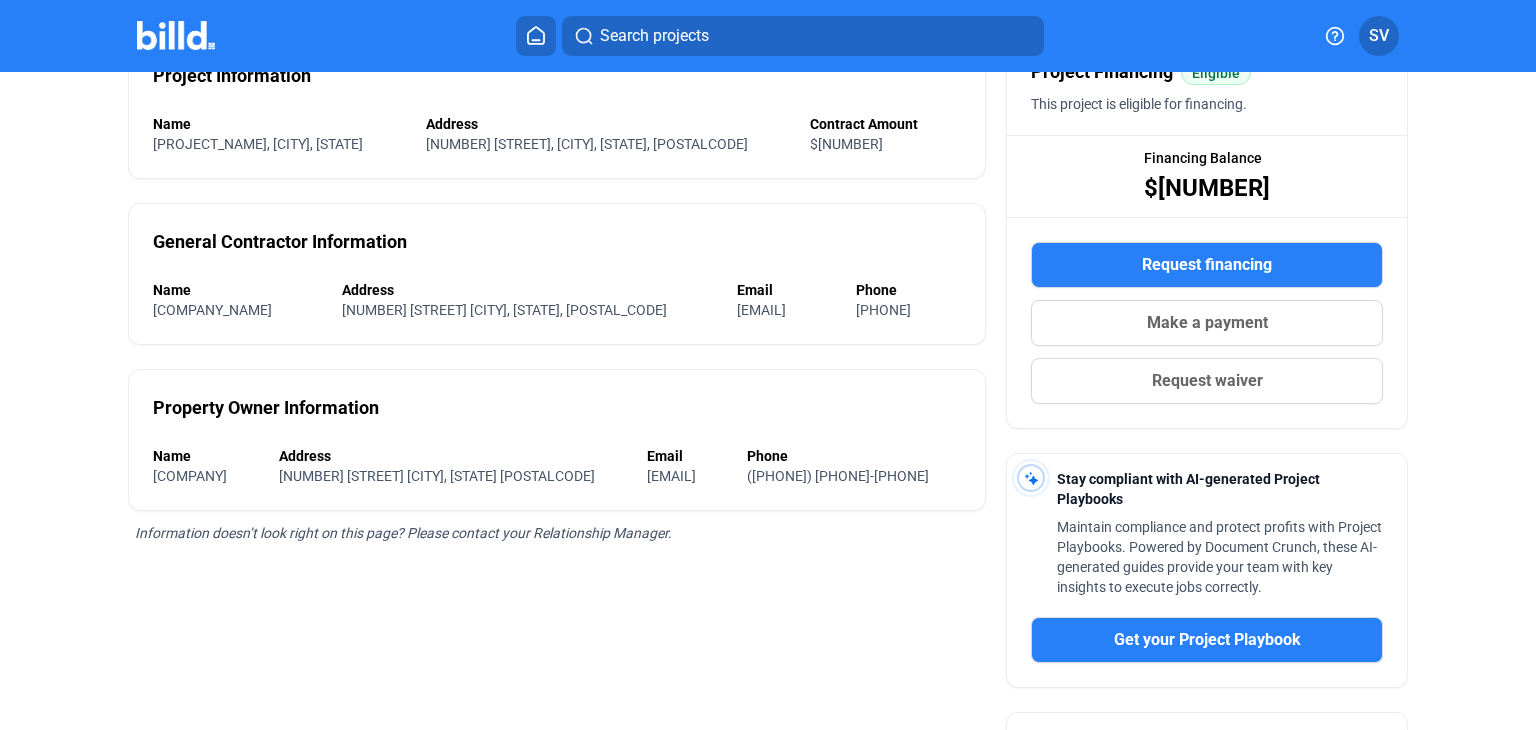 scroll, scrollTop: 0, scrollLeft: 0, axis: both 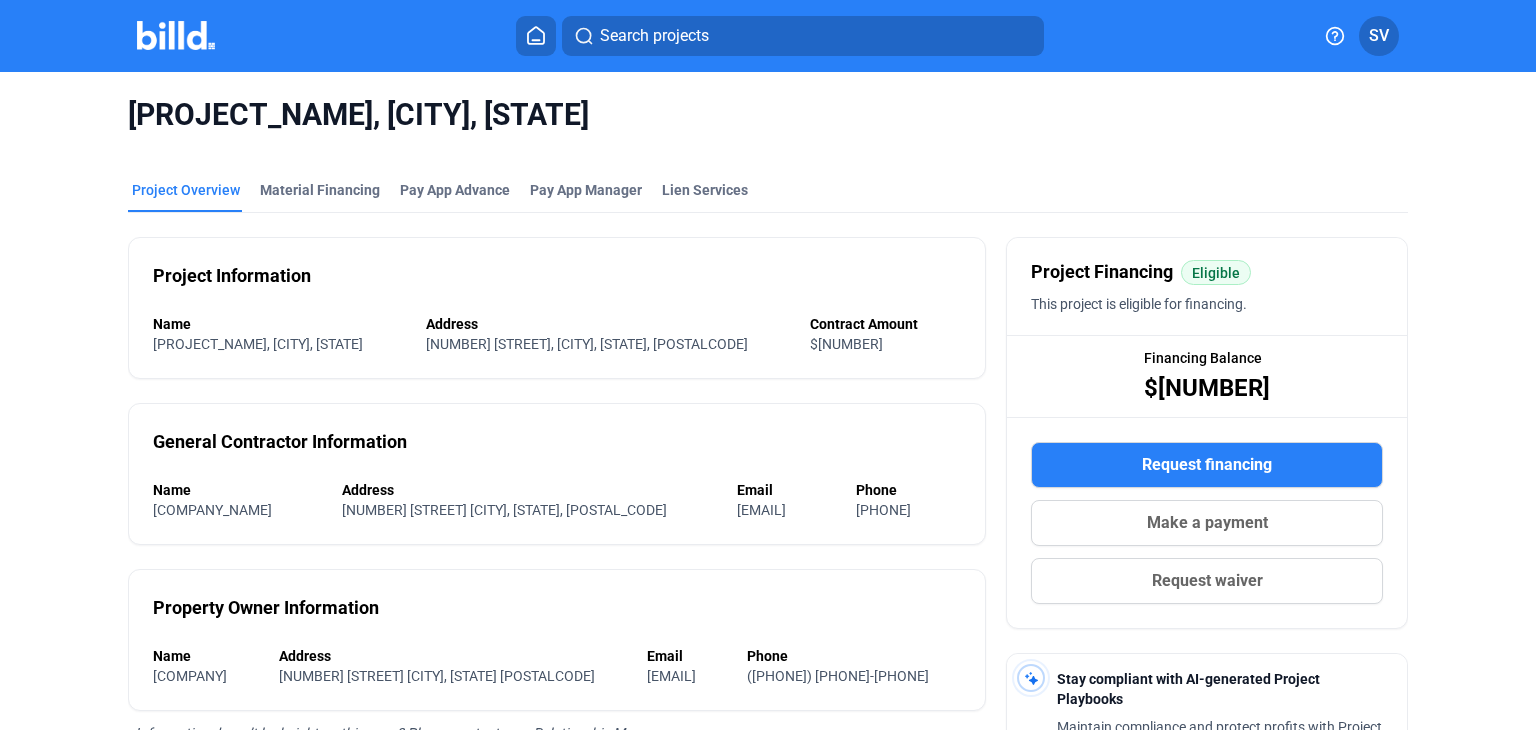 click on "Make a payment" at bounding box center (1207, 523) 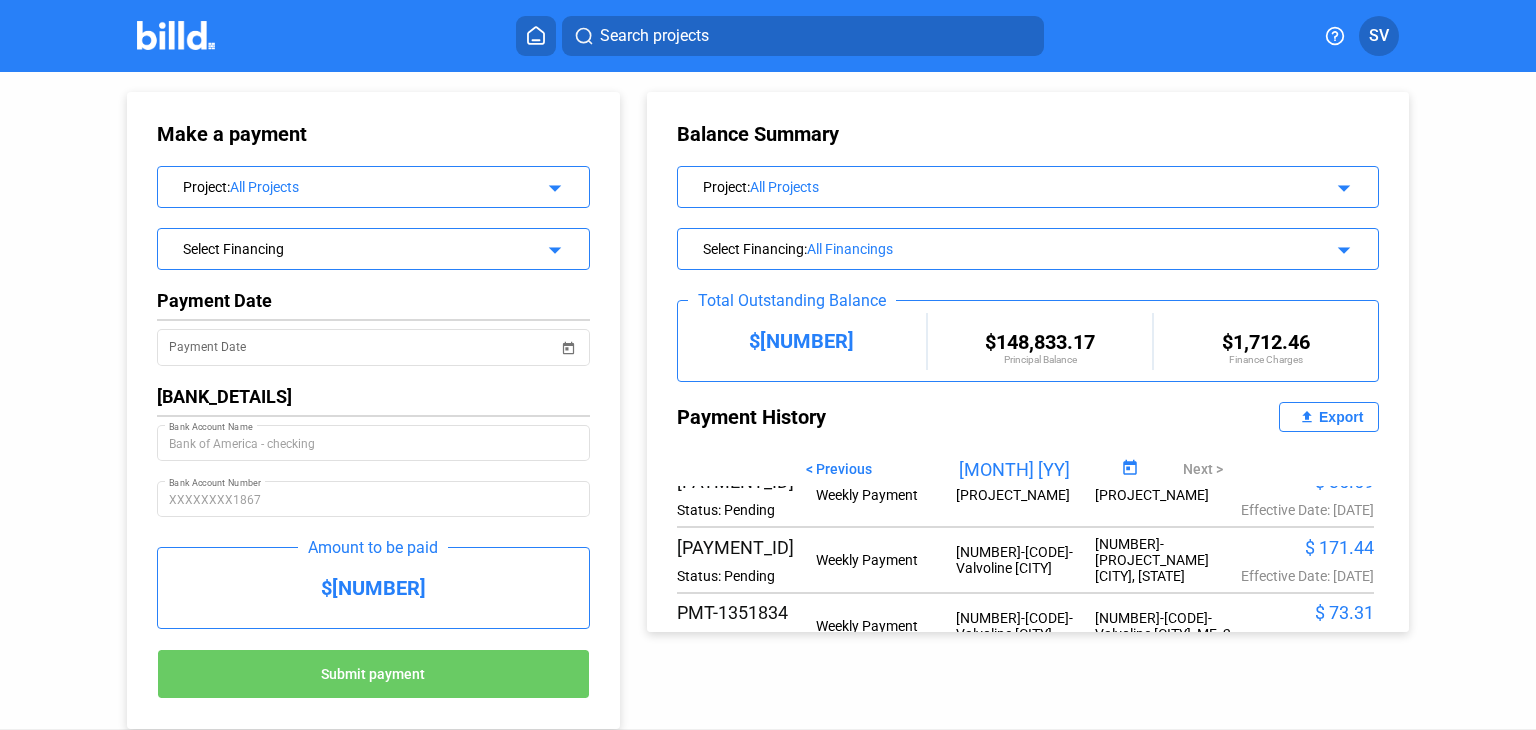 scroll, scrollTop: 0, scrollLeft: 0, axis: both 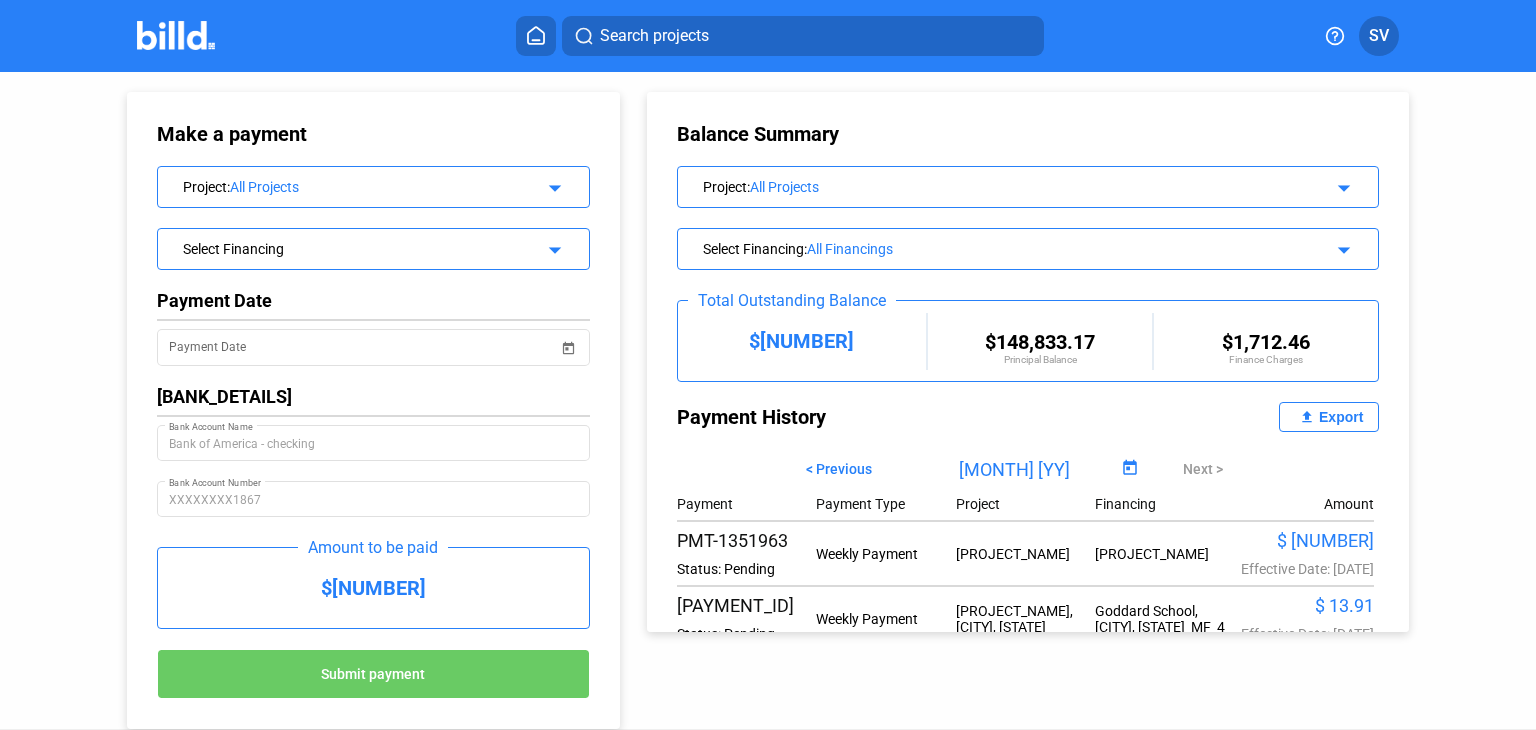 click on "All Projects" 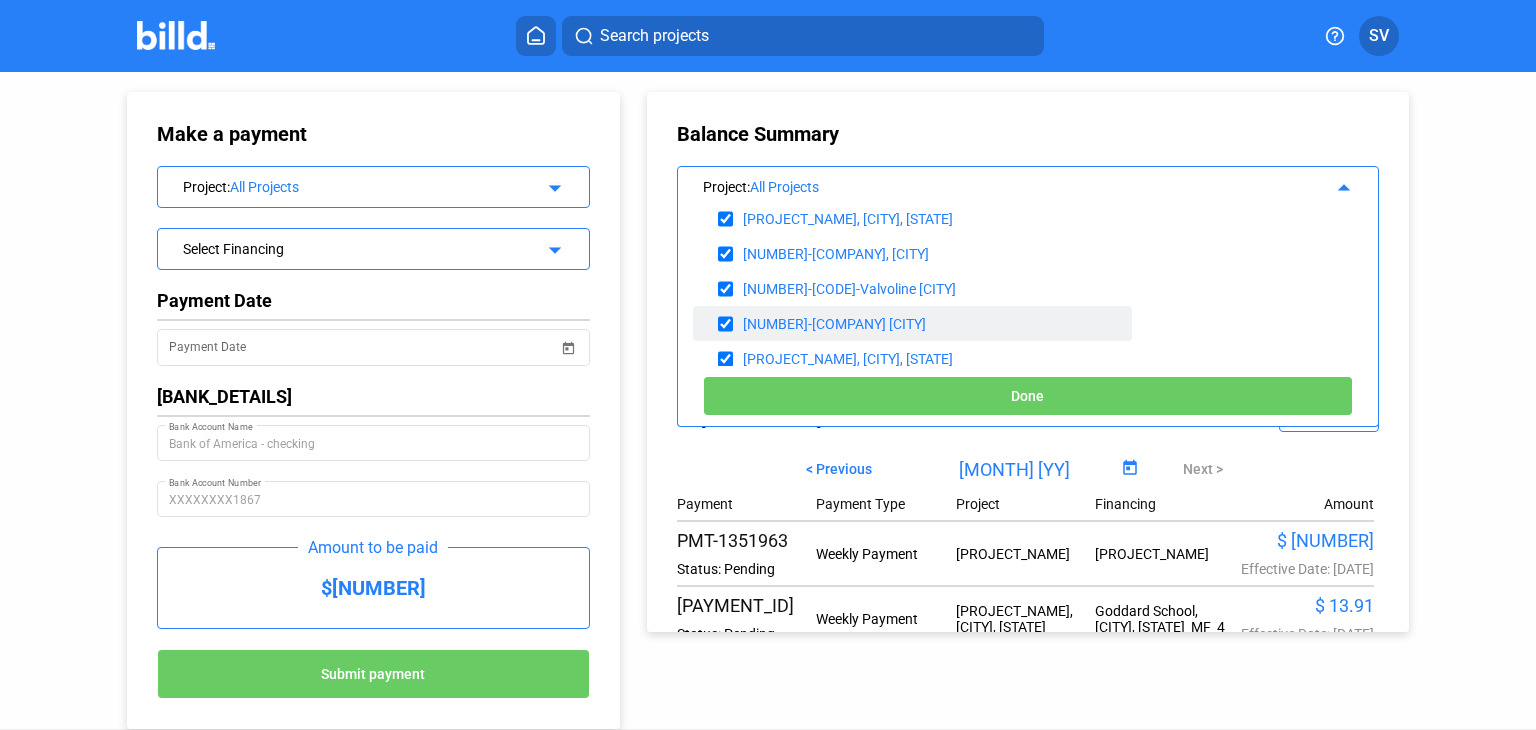 scroll, scrollTop: 100, scrollLeft: 0, axis: vertical 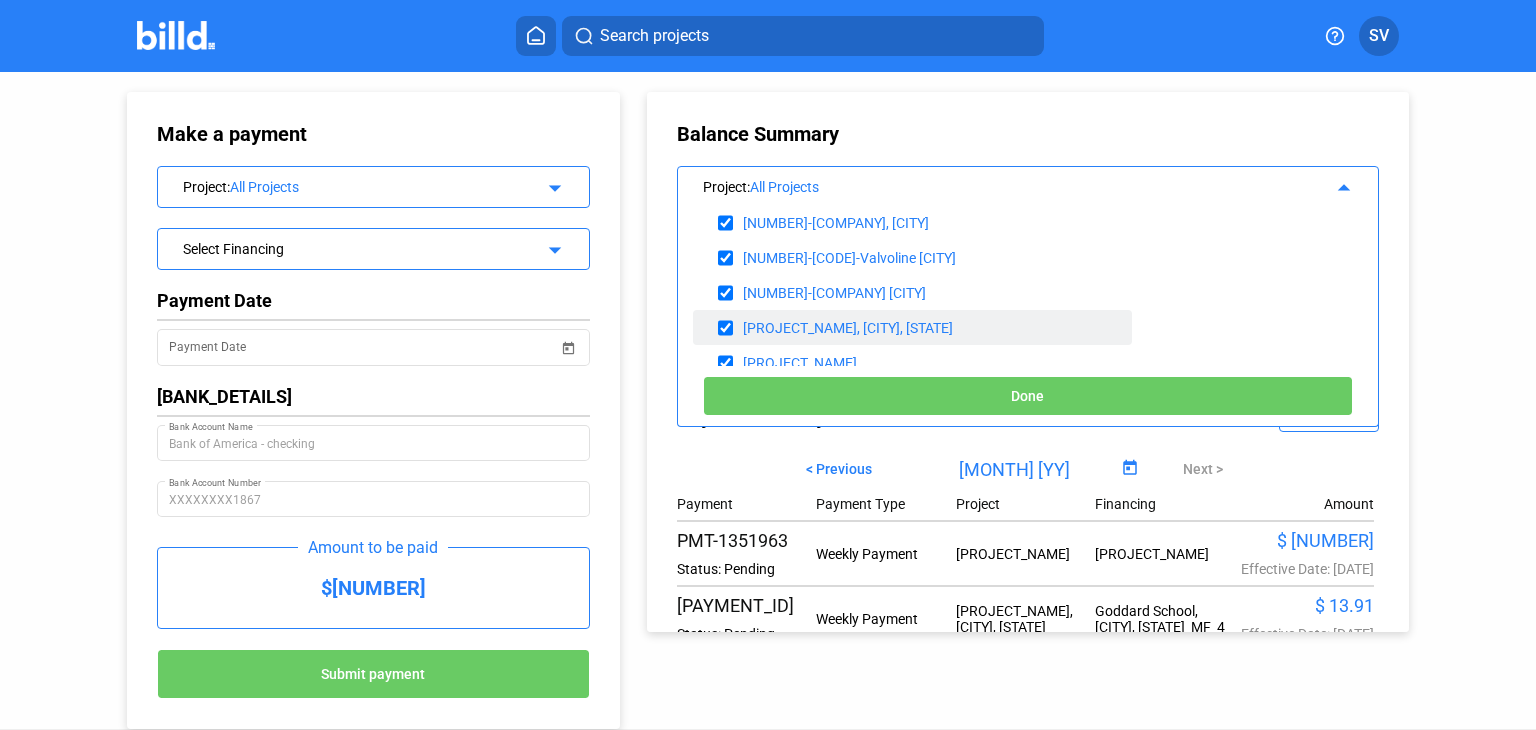 click on "[PROJECT_NAME], [CITY], [STATE]" 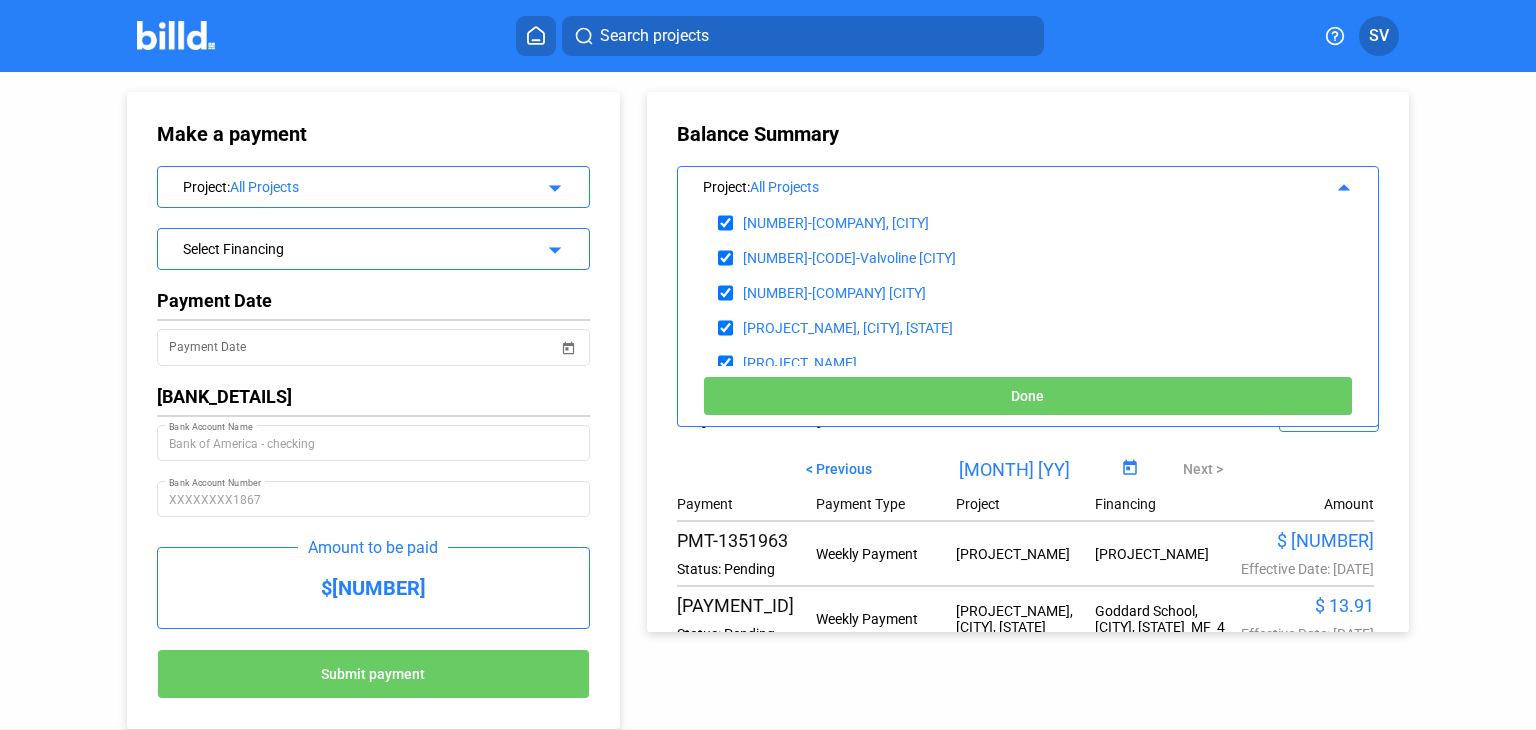 click on "Payment Date  [MM]/[DD]/[YY] Payment Date  Bank Account Details  Bank of America - checking Bank Account Name XXXXXXXX1867 Bank Account Number  Amount to be paid   $[NUMBER]  Submit payment  Balance Summary   Project  :  All Projects arrow_drop_down  Select Financing  arrow_drop_down  Total Outstanding Balance   $[NUMBER]   $[NUMBER]   Principal Balance   $[NUMBER]   Finance Charges   Payment History  file_upload Export  < Previous  [MONTH] [YY]  Next >   Payment   Payment Type   Project   Financing   Amount   PMT-[NUMBER]  Status: Pending  $[NUMBER]" 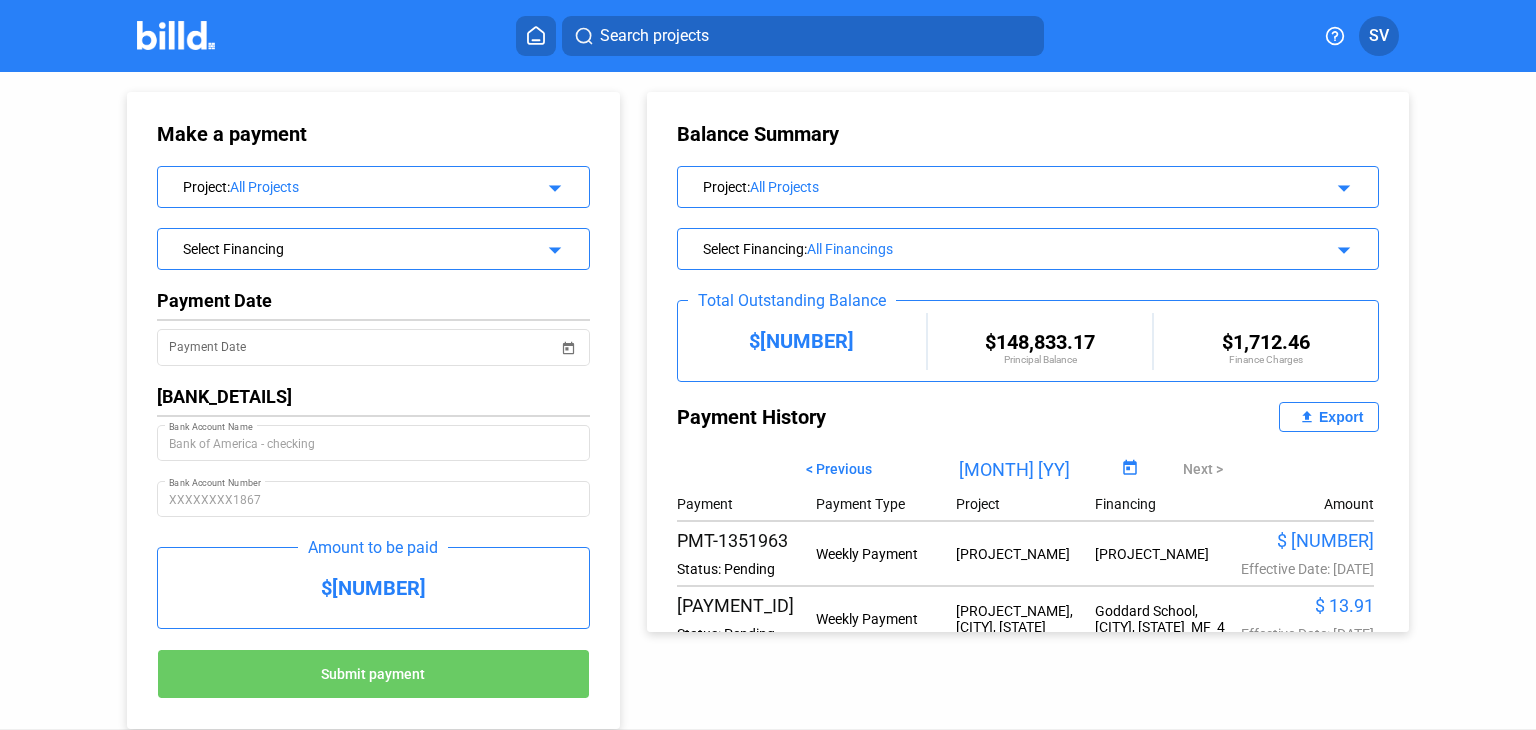 click on "All Projects" 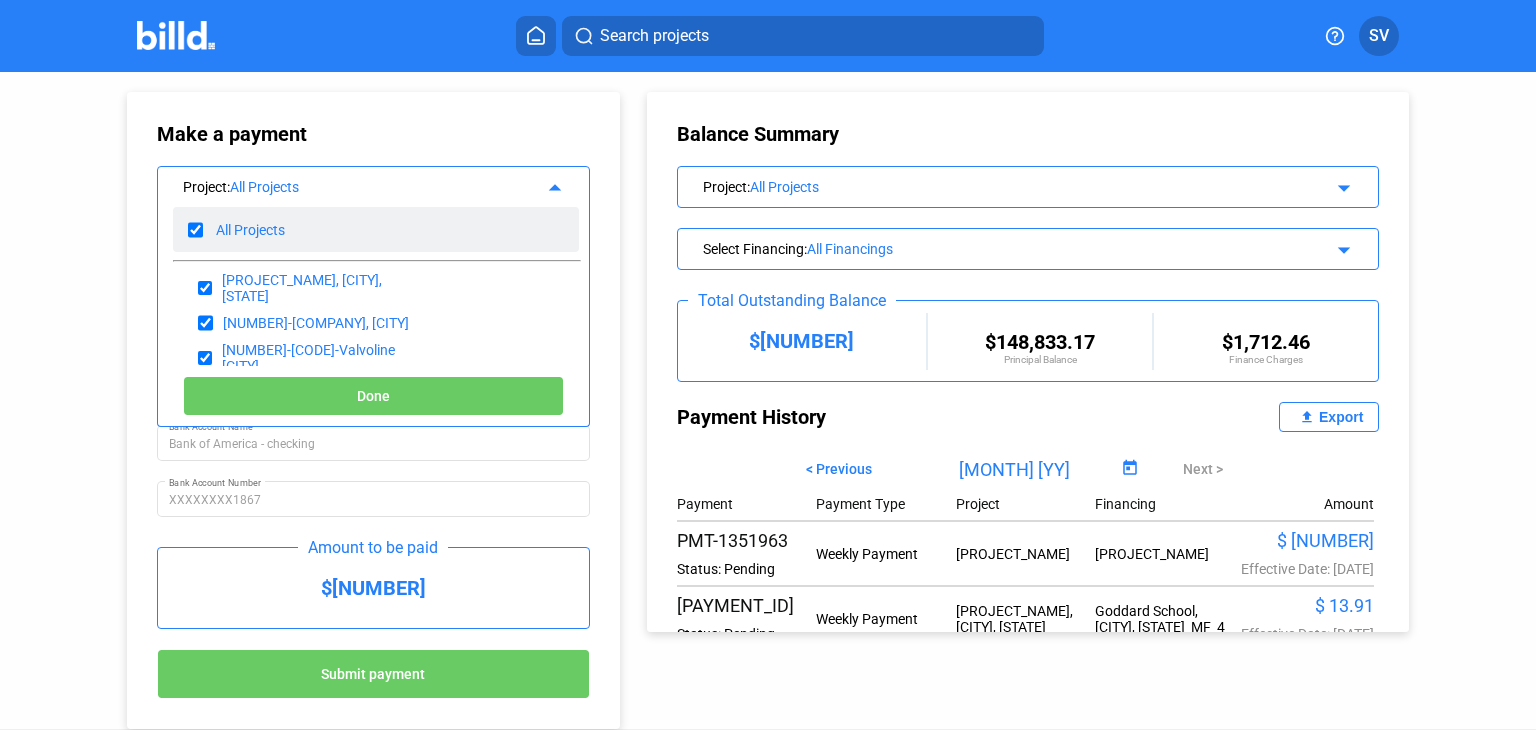 click at bounding box center (195, 230) 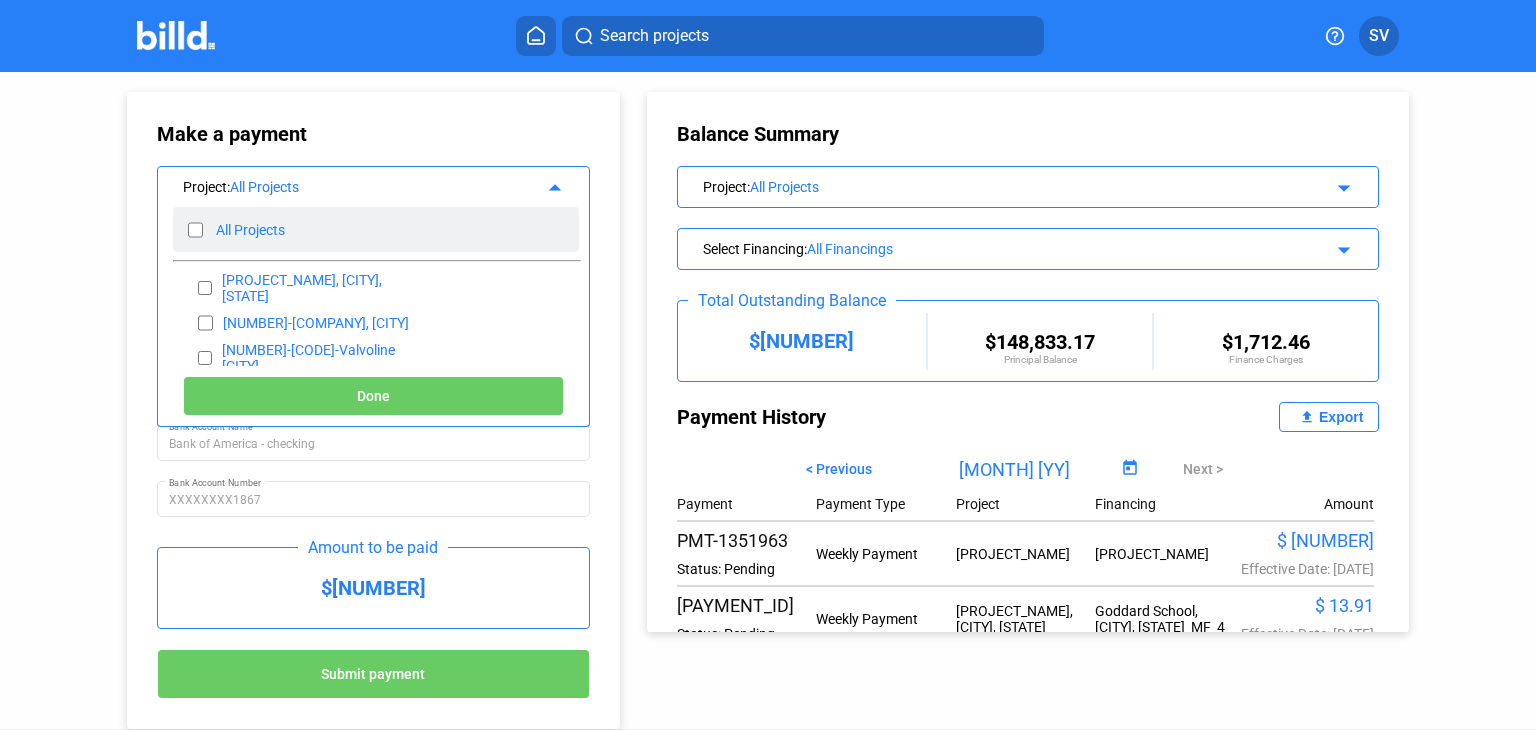 checkbox on "false" 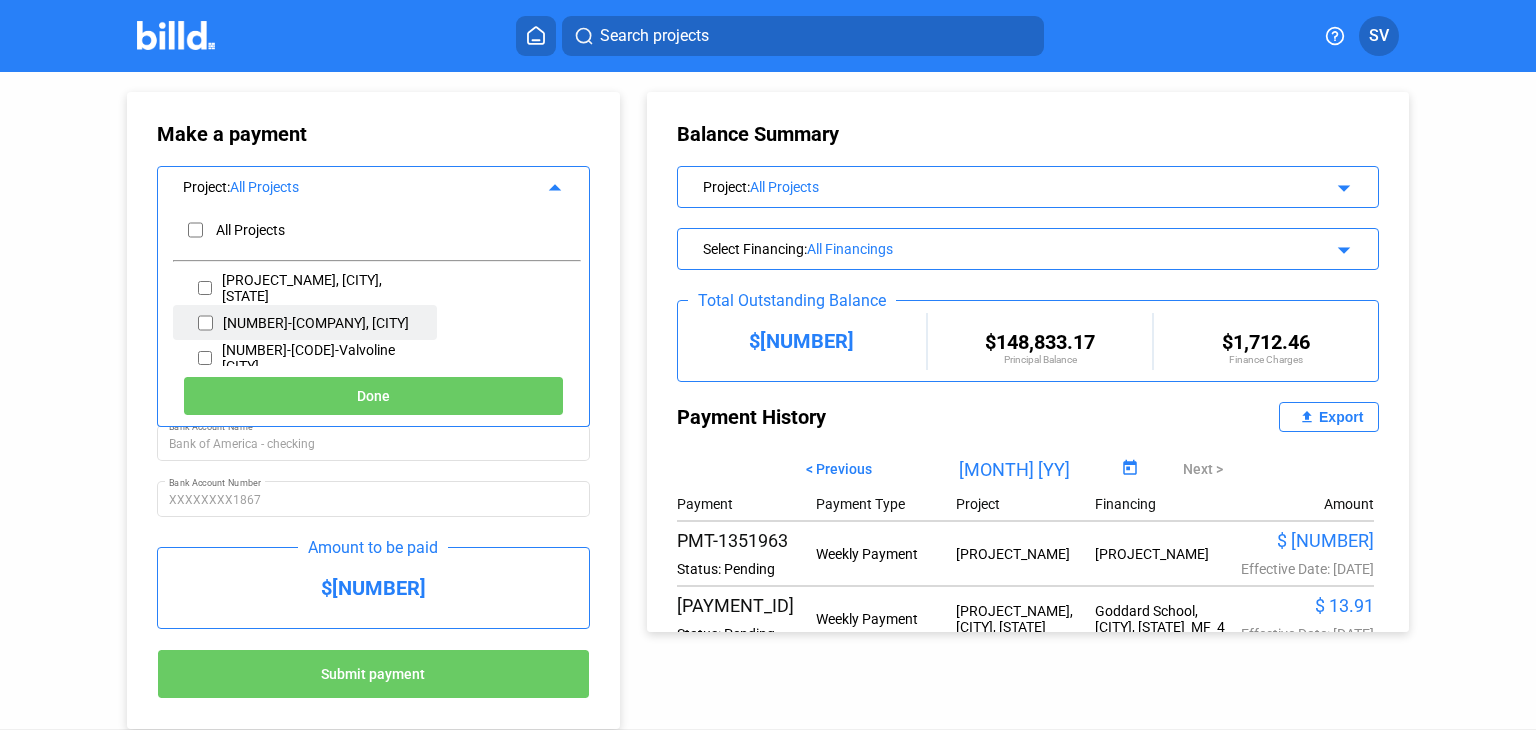 scroll, scrollTop: 100, scrollLeft: 0, axis: vertical 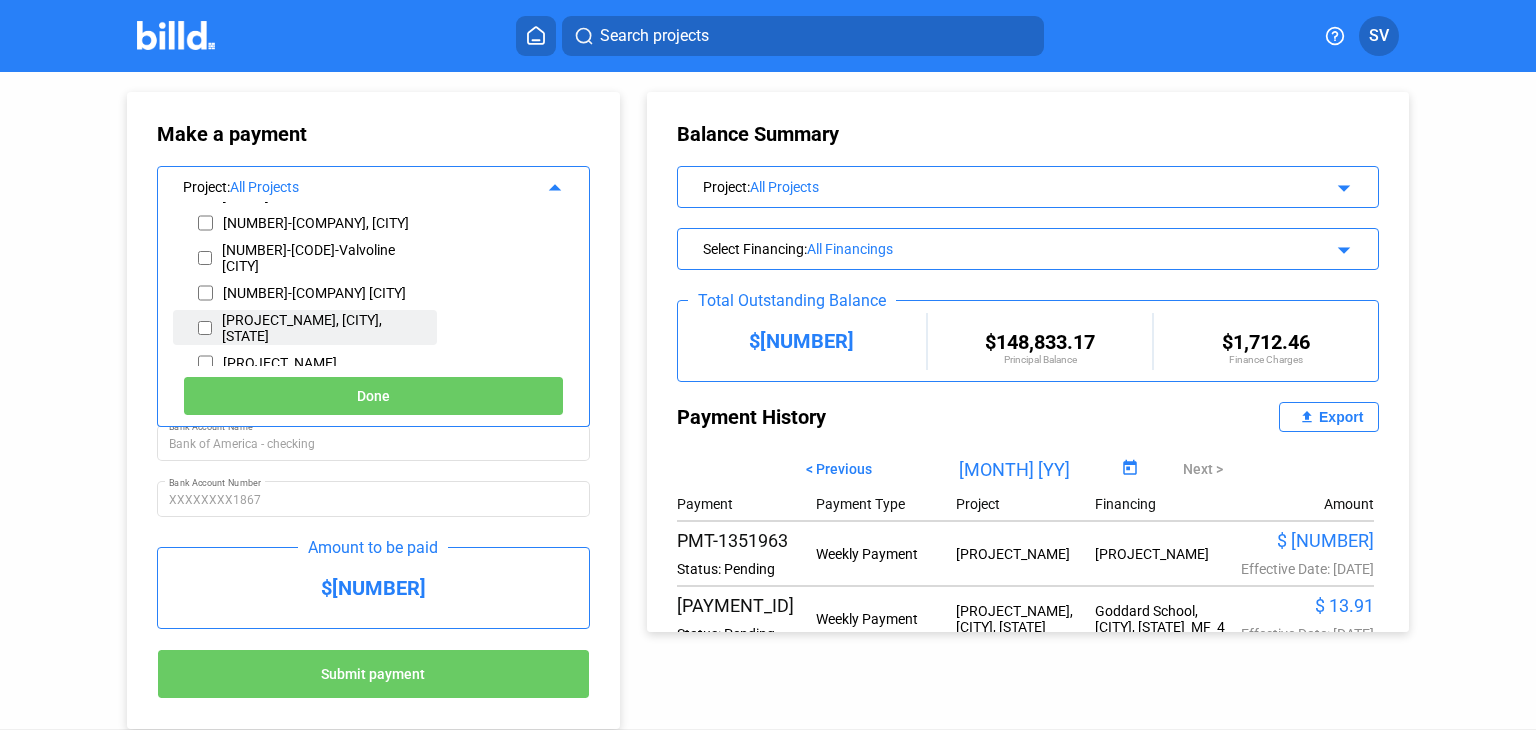 click at bounding box center [205, 328] 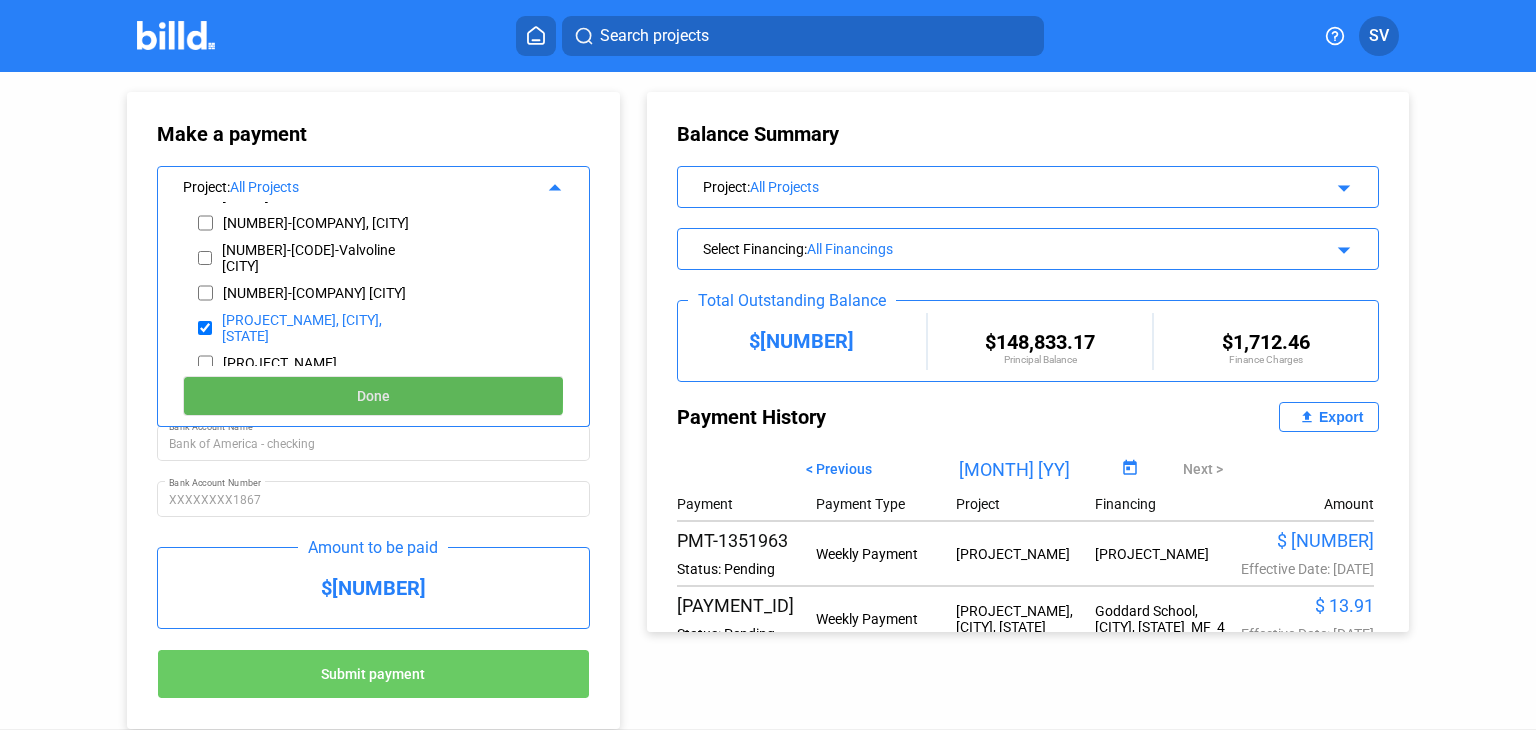 click on "Done" 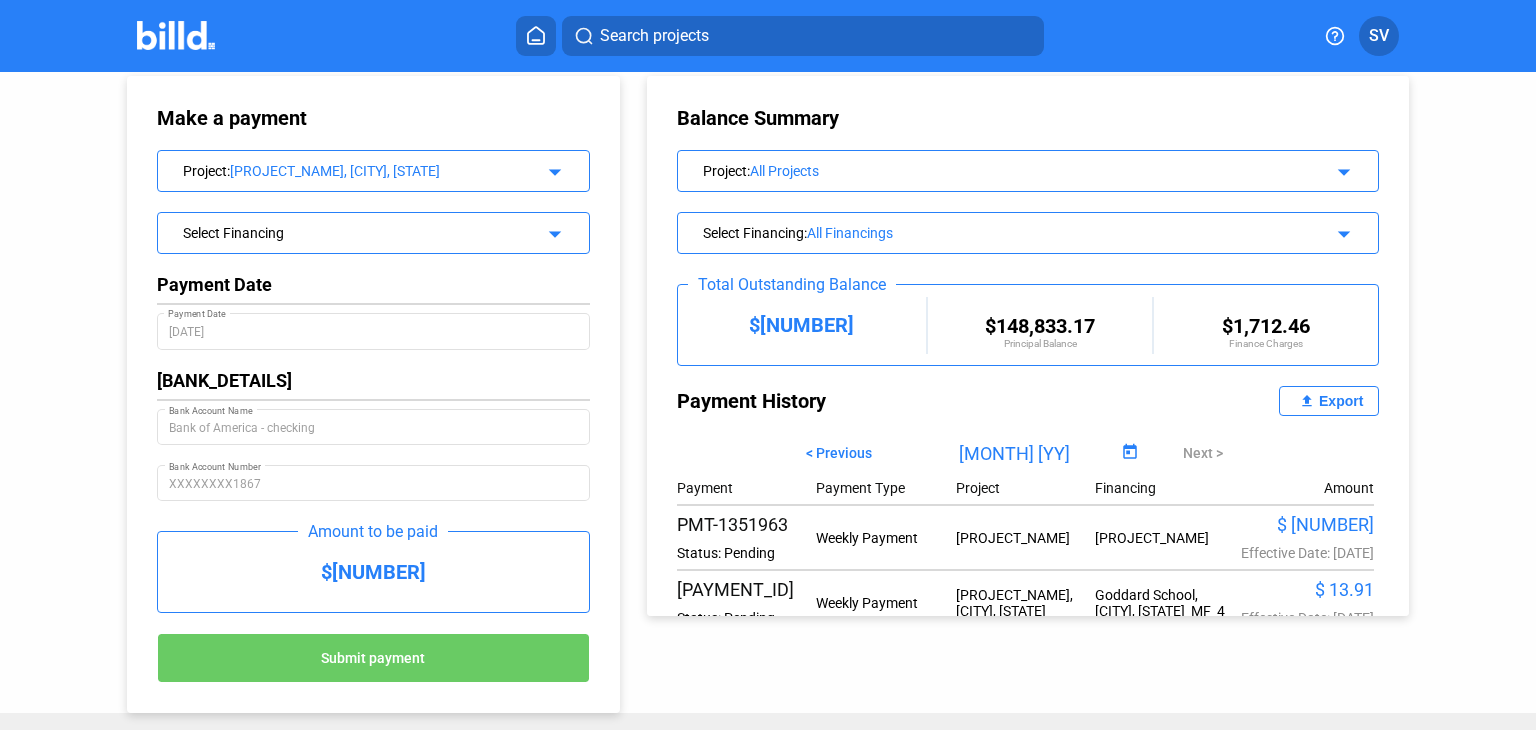 scroll, scrollTop: 0, scrollLeft: 0, axis: both 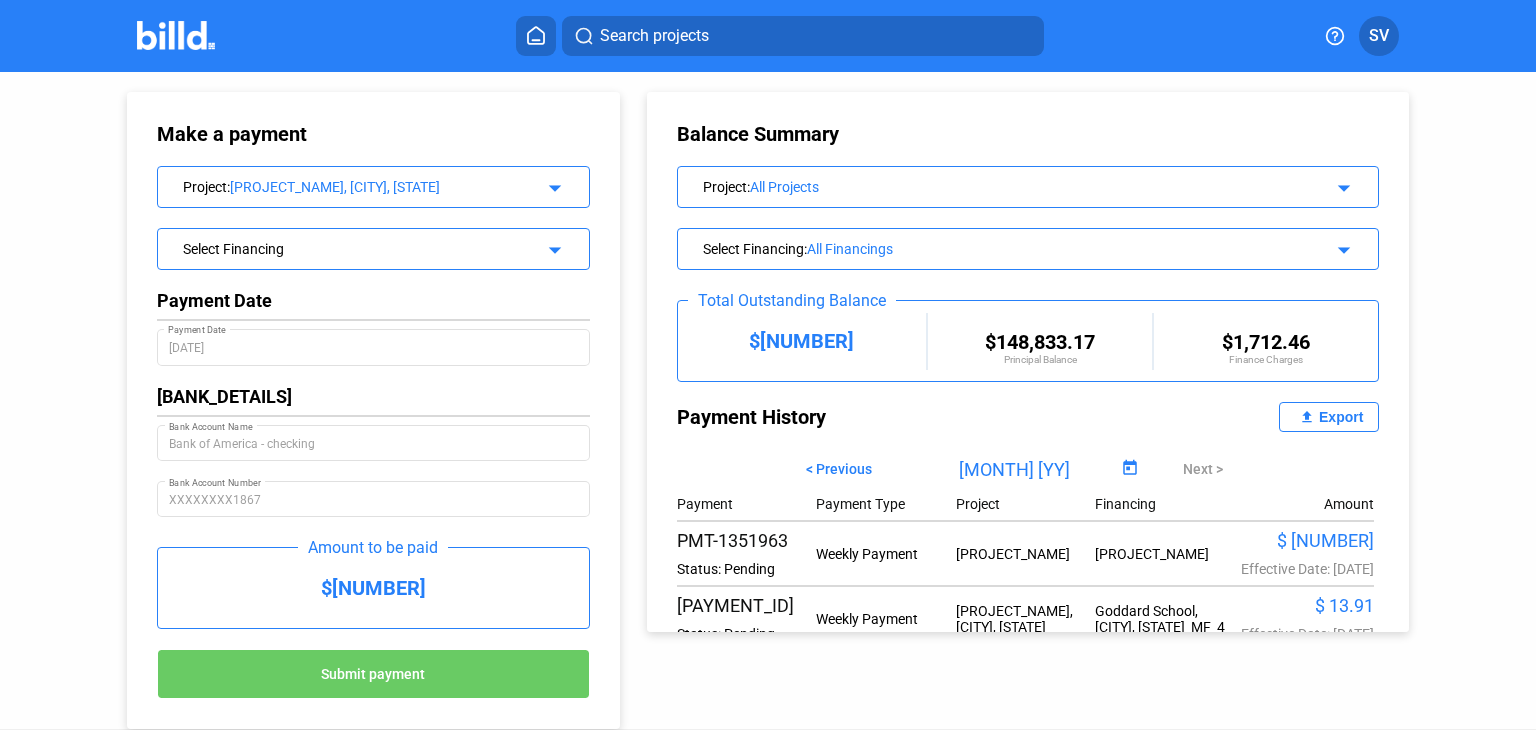 click on "Select Financing" 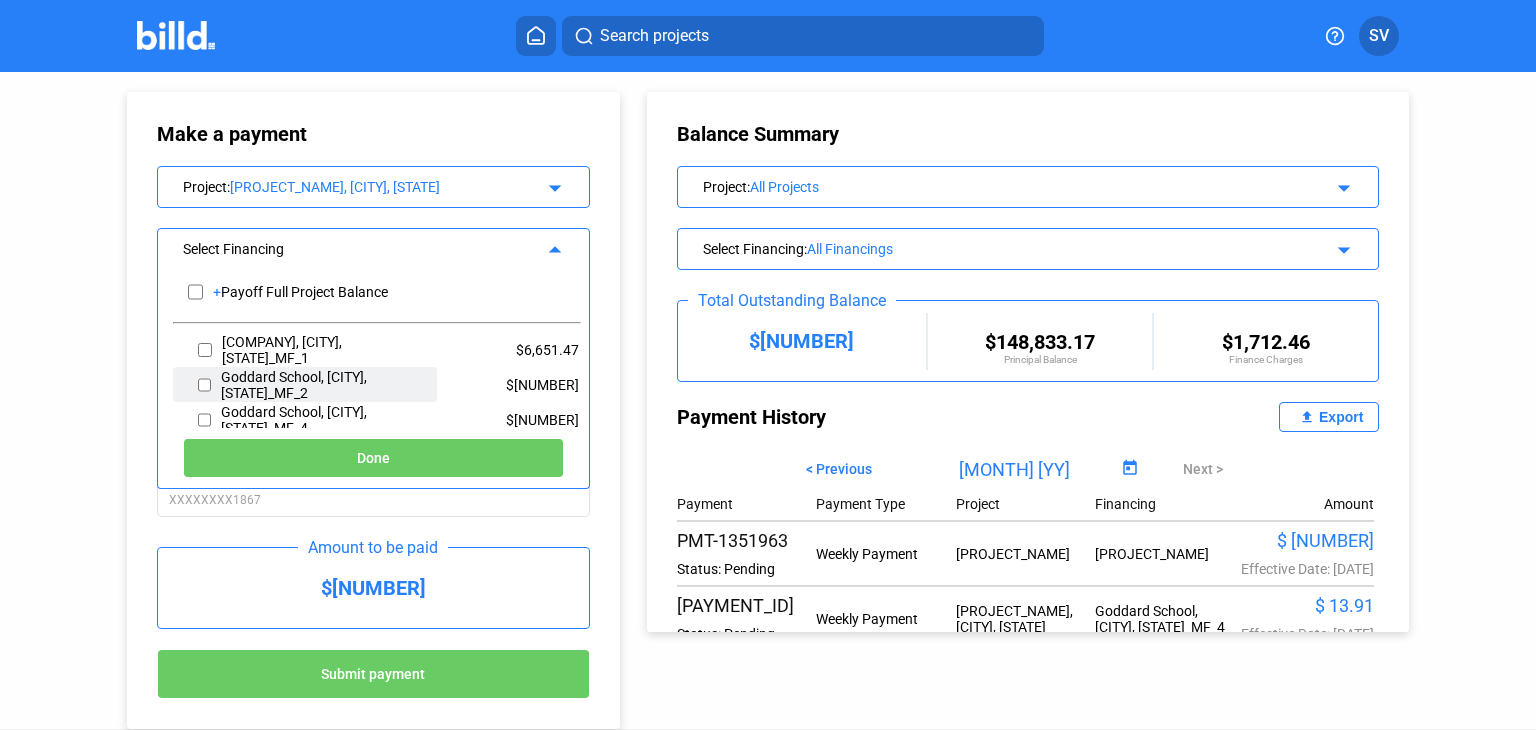scroll, scrollTop: 12, scrollLeft: 0, axis: vertical 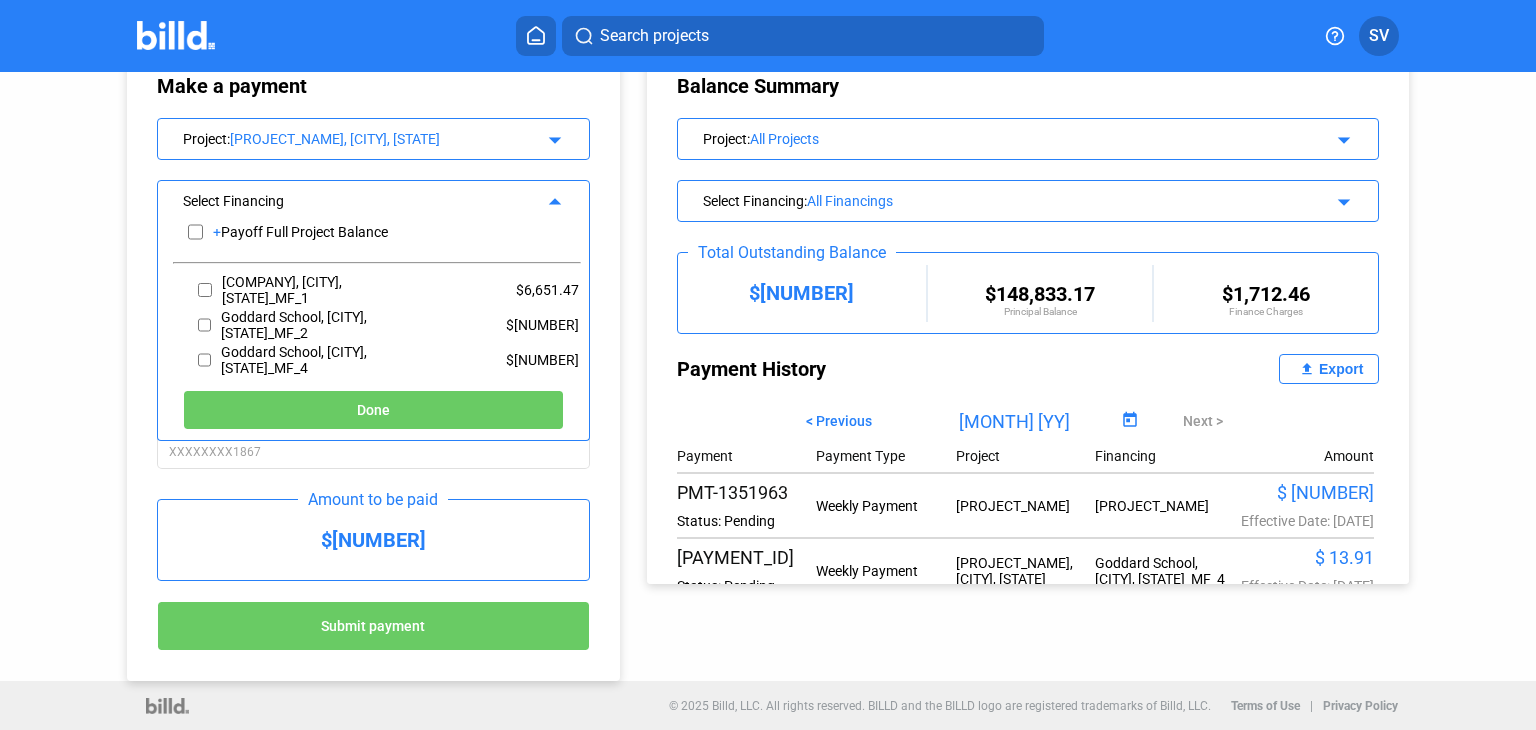 click on "Payment Date  [MM]/[DD]/[YY] Payment Date  Bank of America - checking Bank Account Name XXXXXXXX1867 Bank Account Number  Amount to be paid   $[NUMBER]  Submit payment  Balance Summary   Project  :  All Projects arrow_drop_down  Select Financing  :  All Financings arrow_drop_down  Total Outstanding Balance   $[NUMBER]   $[NUMBER]   Principal Balance   $[NUMBER]   Finance Charges   Payment History  file_upload Export  < Previous  [MONTH] [YY]  Next >   Payment   Payment Type   Project   Financing   Amount   PMT-[NUMBER]  Status: Pending Weekly Payment Gloria's Building  Gloria's Building_MF_1   $[NUMBER]   Effective Date: [MM]/[DD]/[YYYY]   PMT-[NUMBER]  Status: Pending Weekly Payment Goddard School, Melissa, TX close" 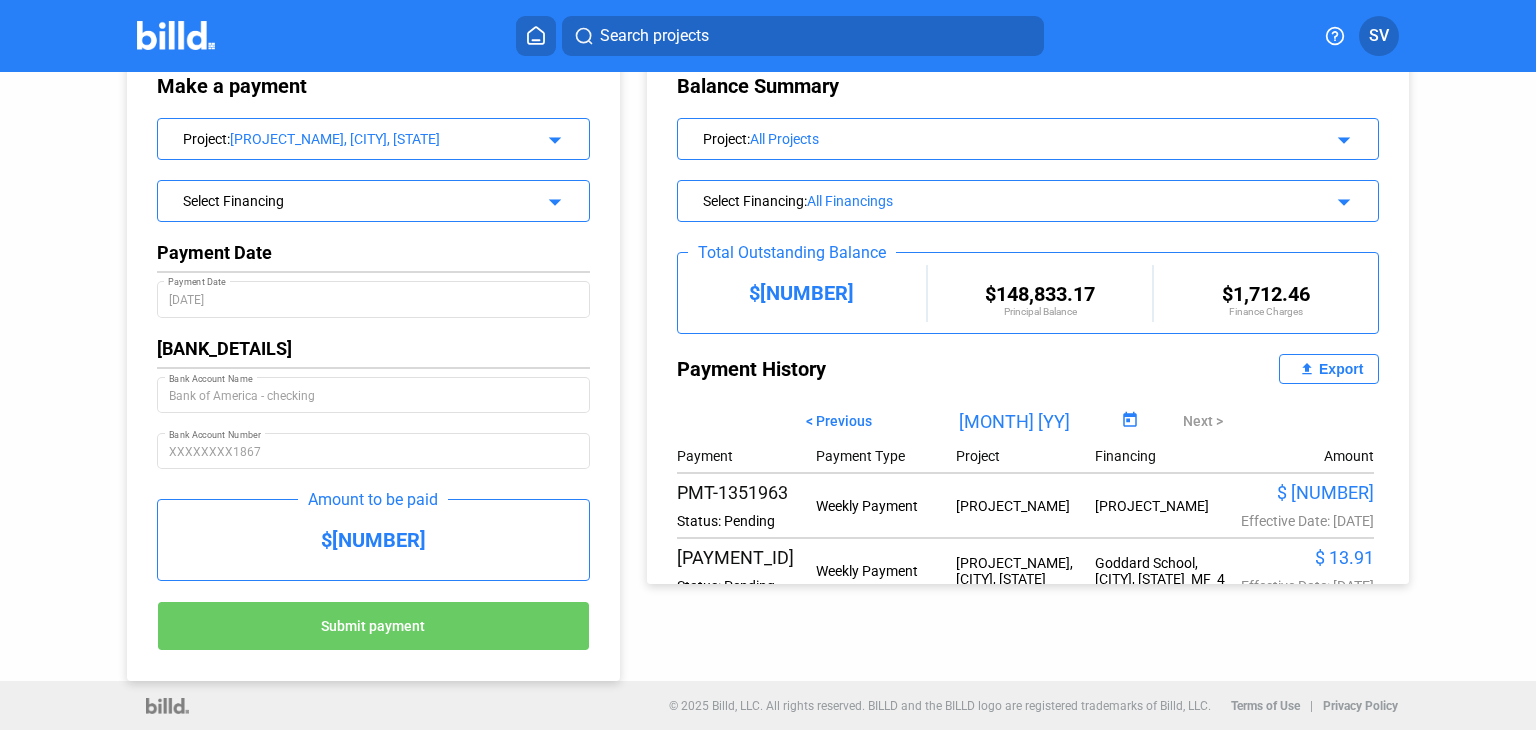 scroll, scrollTop: 0, scrollLeft: 0, axis: both 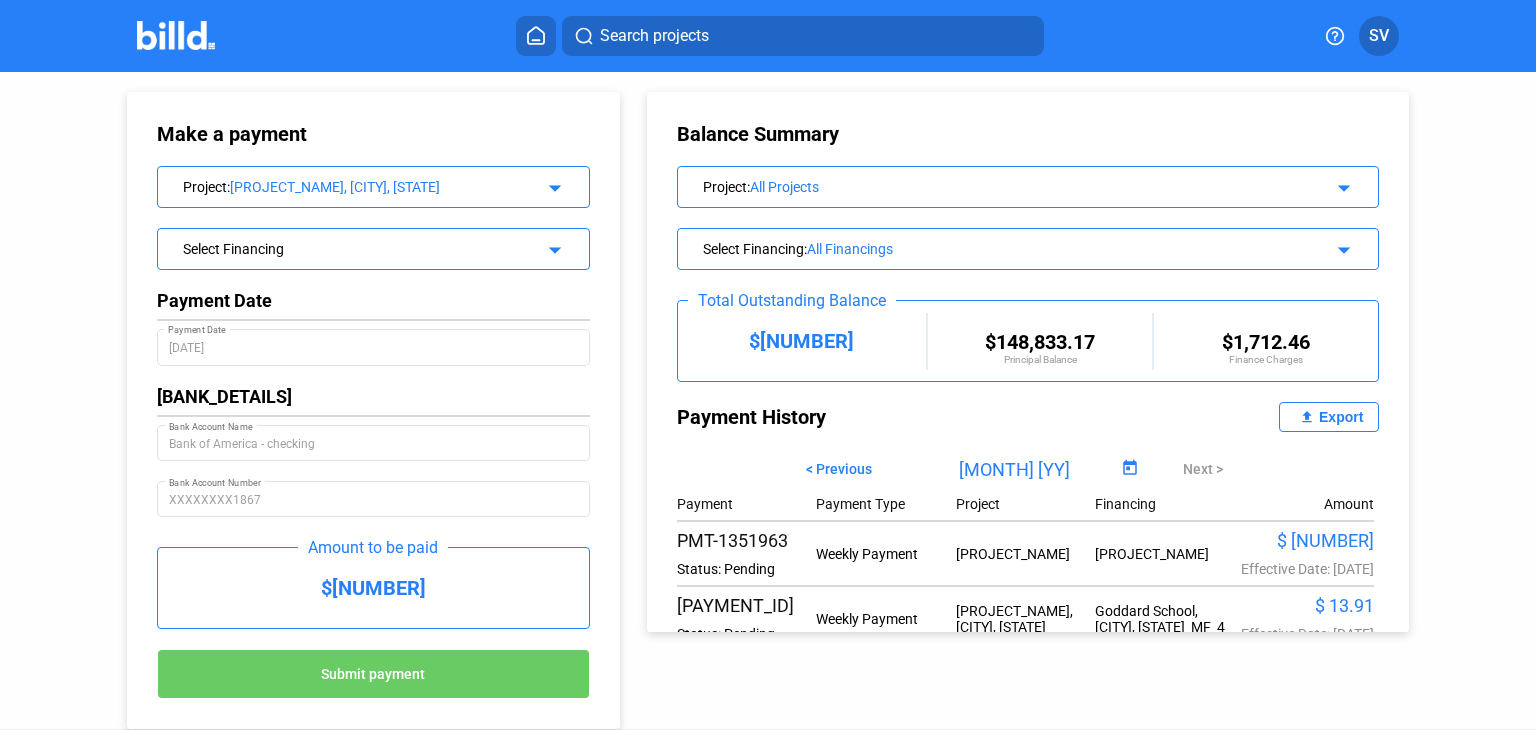 click on "Select Financing" 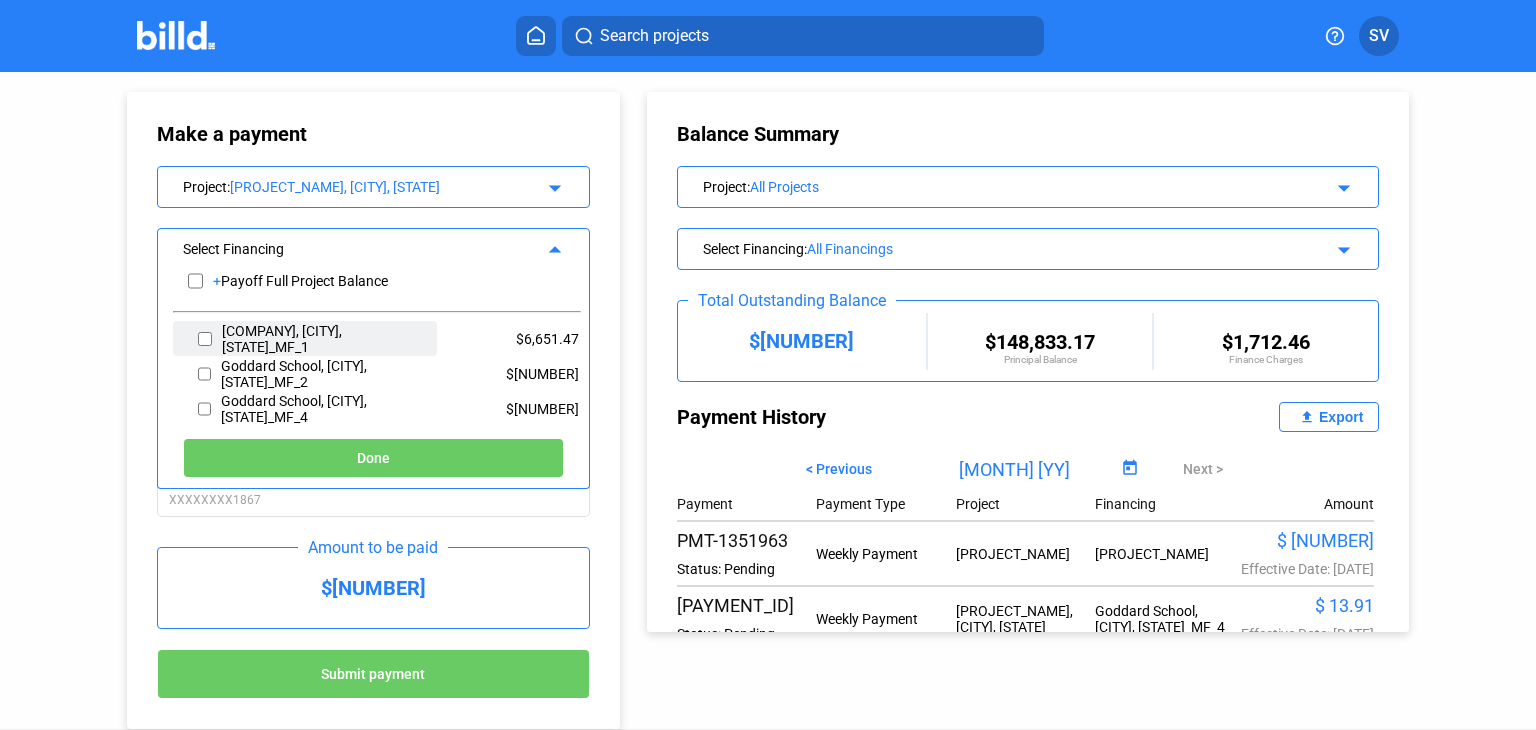 scroll, scrollTop: 12, scrollLeft: 0, axis: vertical 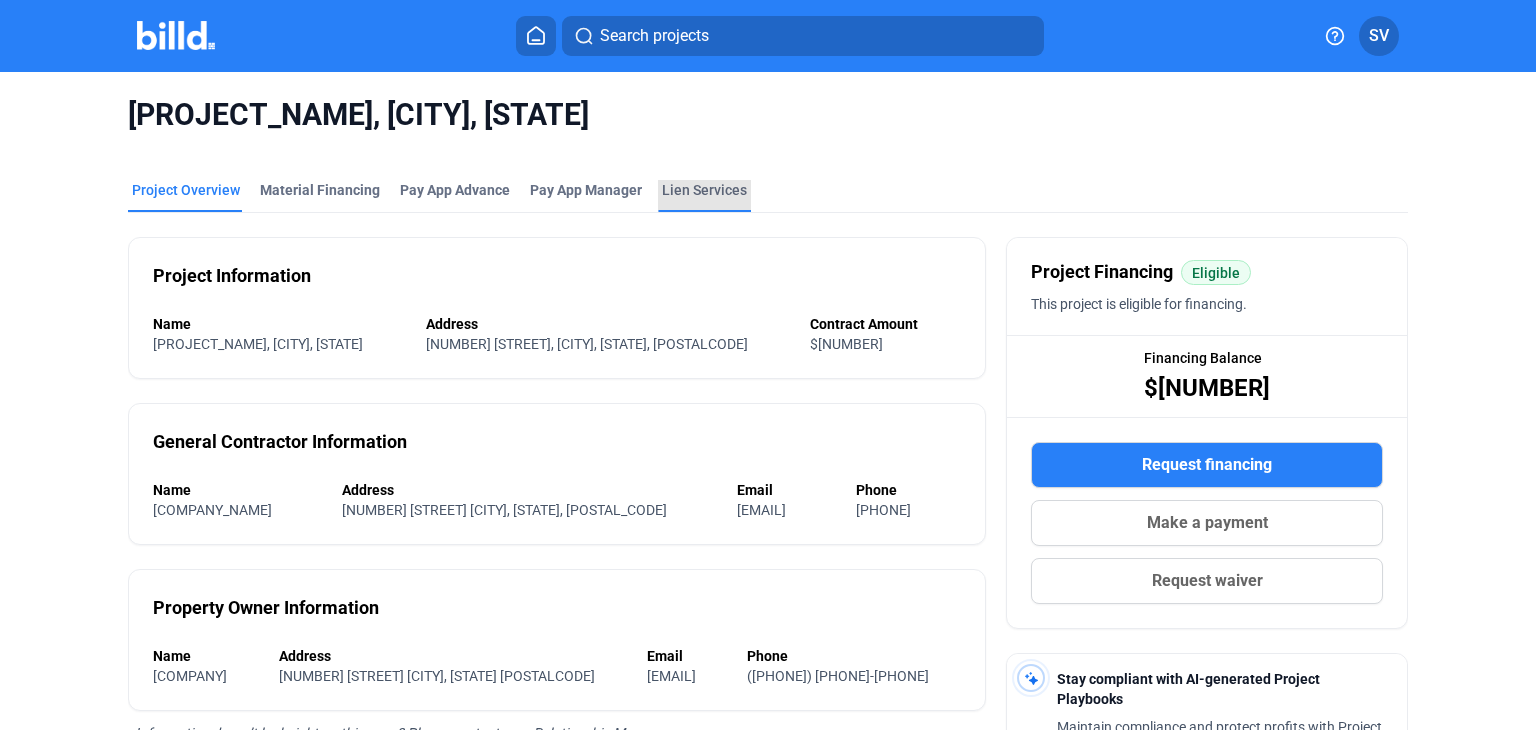 click on "Lien Services" at bounding box center [704, 190] 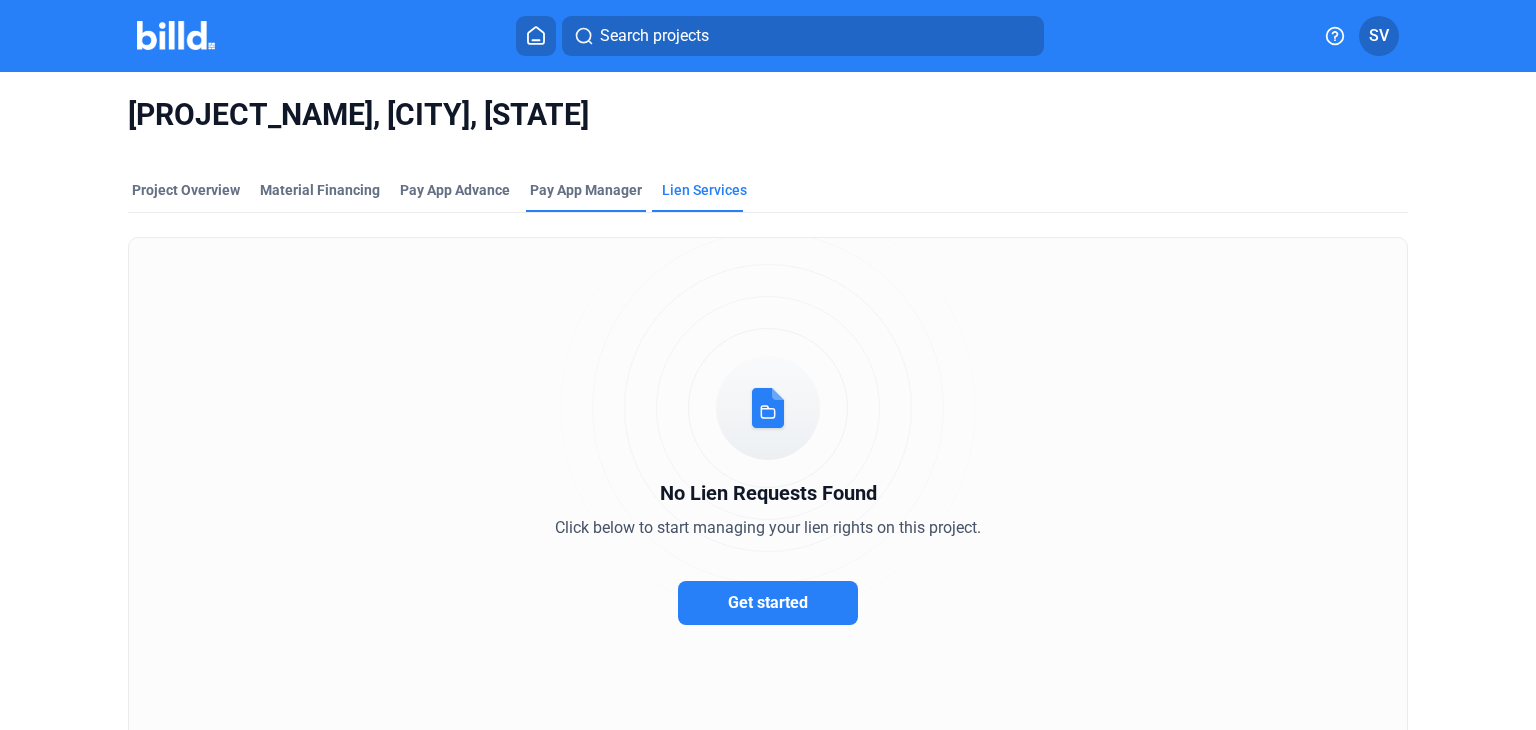 click on "Pay App Manager" at bounding box center [586, 190] 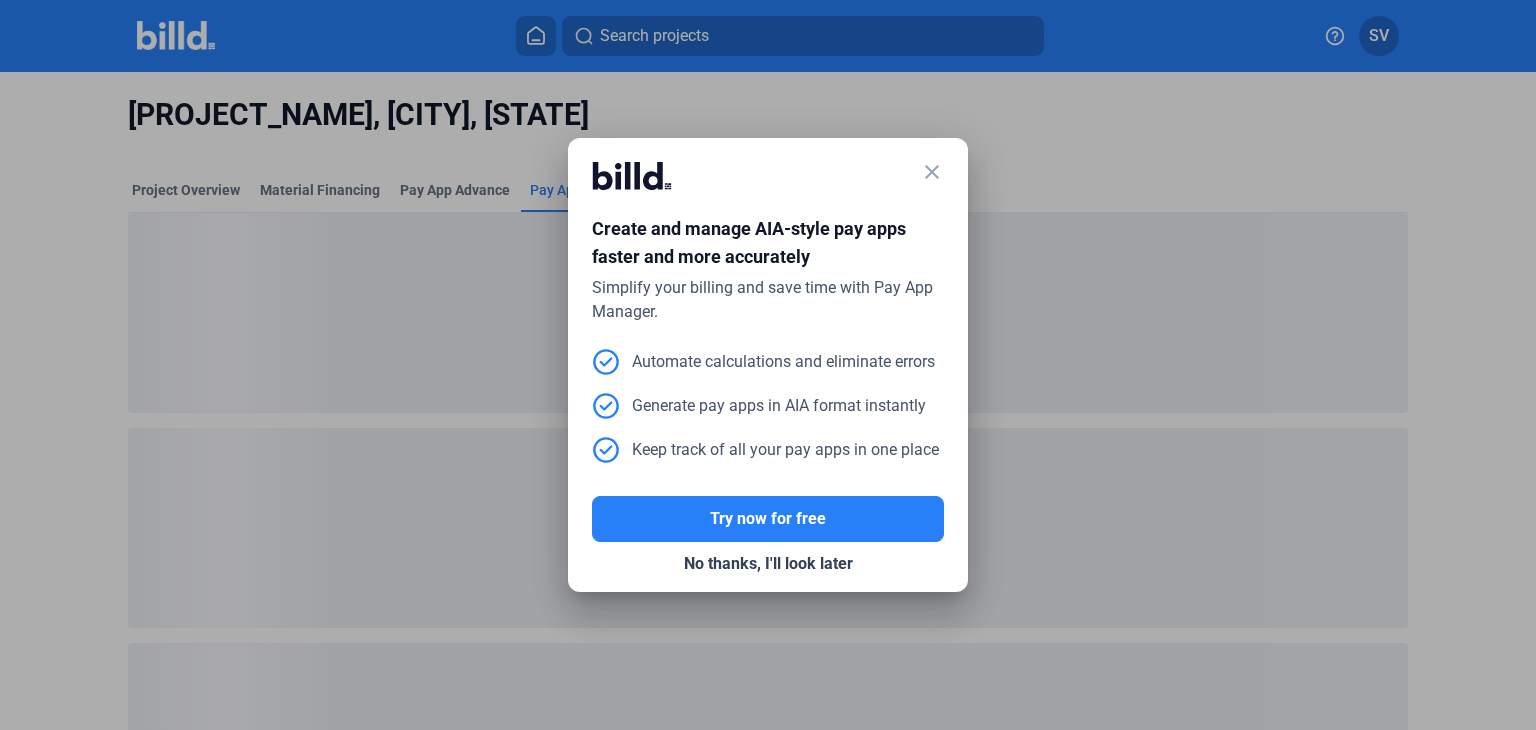 click on "close" at bounding box center (932, 172) 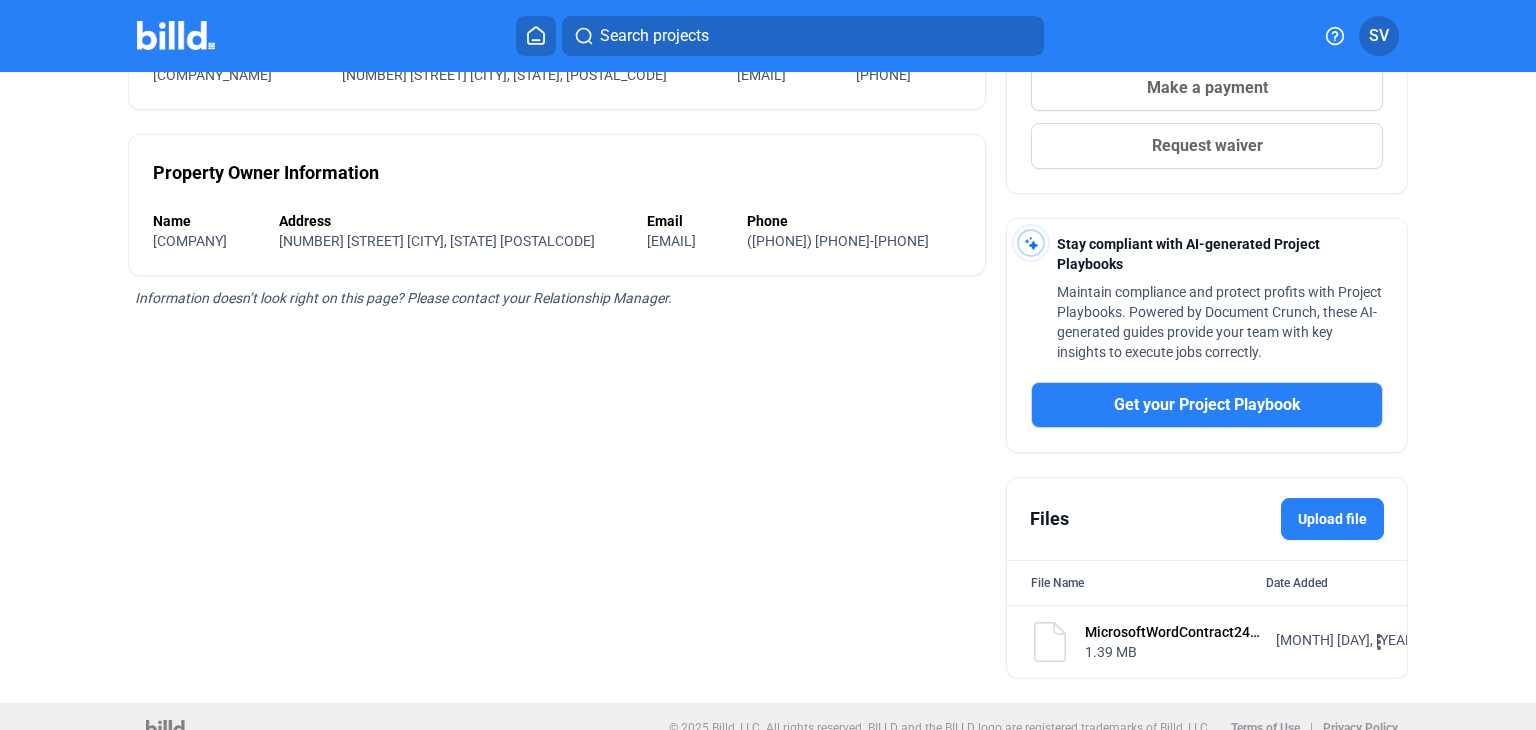 scroll, scrollTop: 454, scrollLeft: 0, axis: vertical 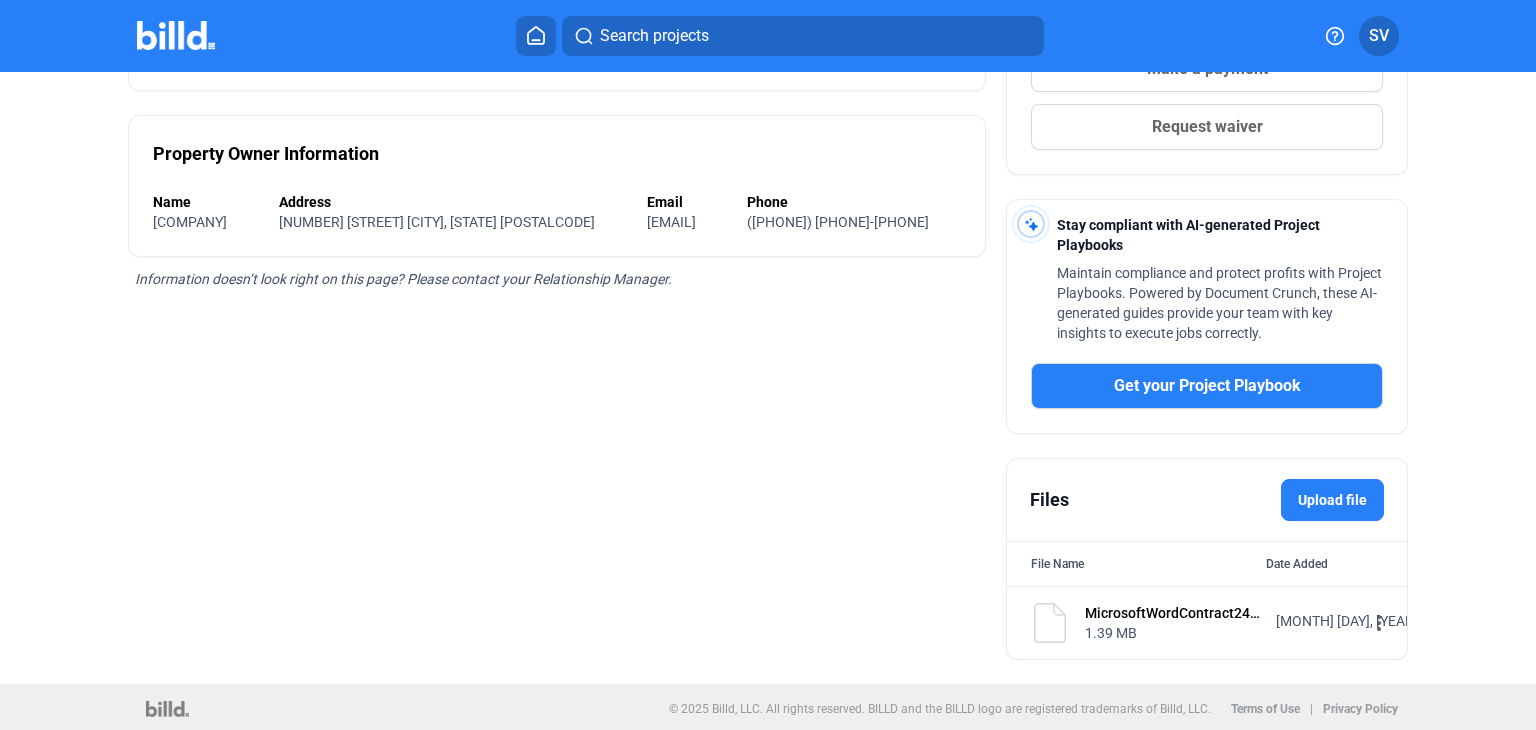 click on "more_vert" at bounding box center [1379, 623] 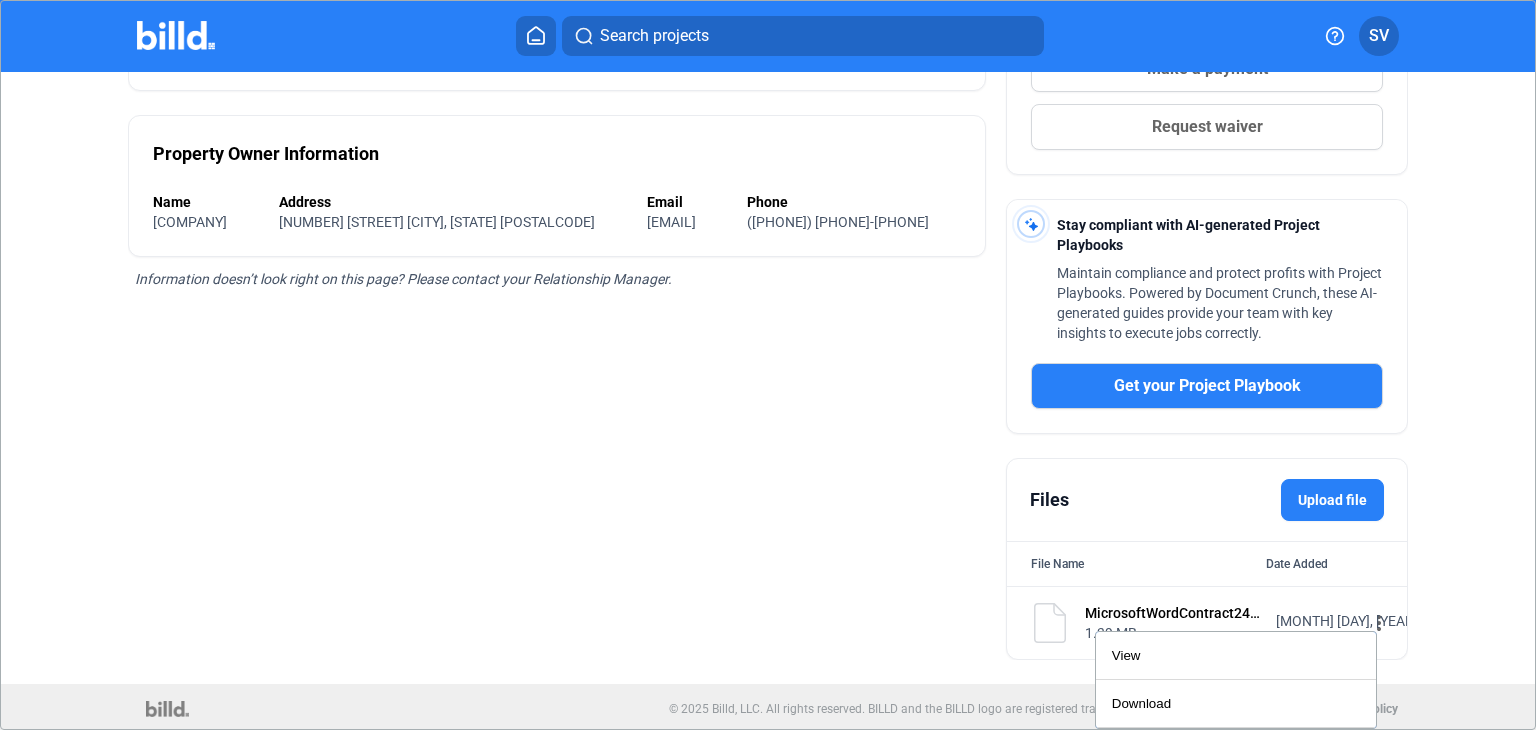 click at bounding box center [768, 365] 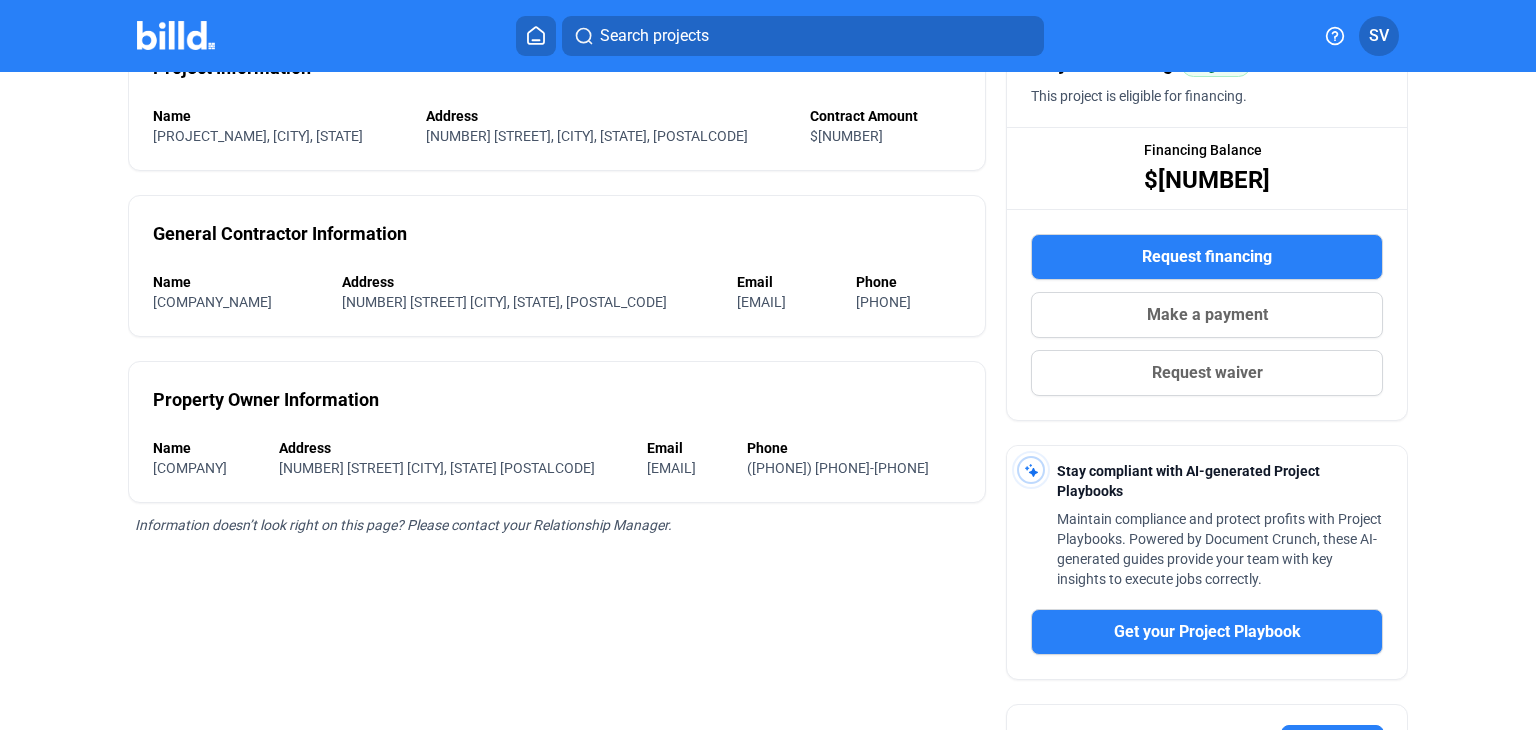 scroll, scrollTop: 0, scrollLeft: 0, axis: both 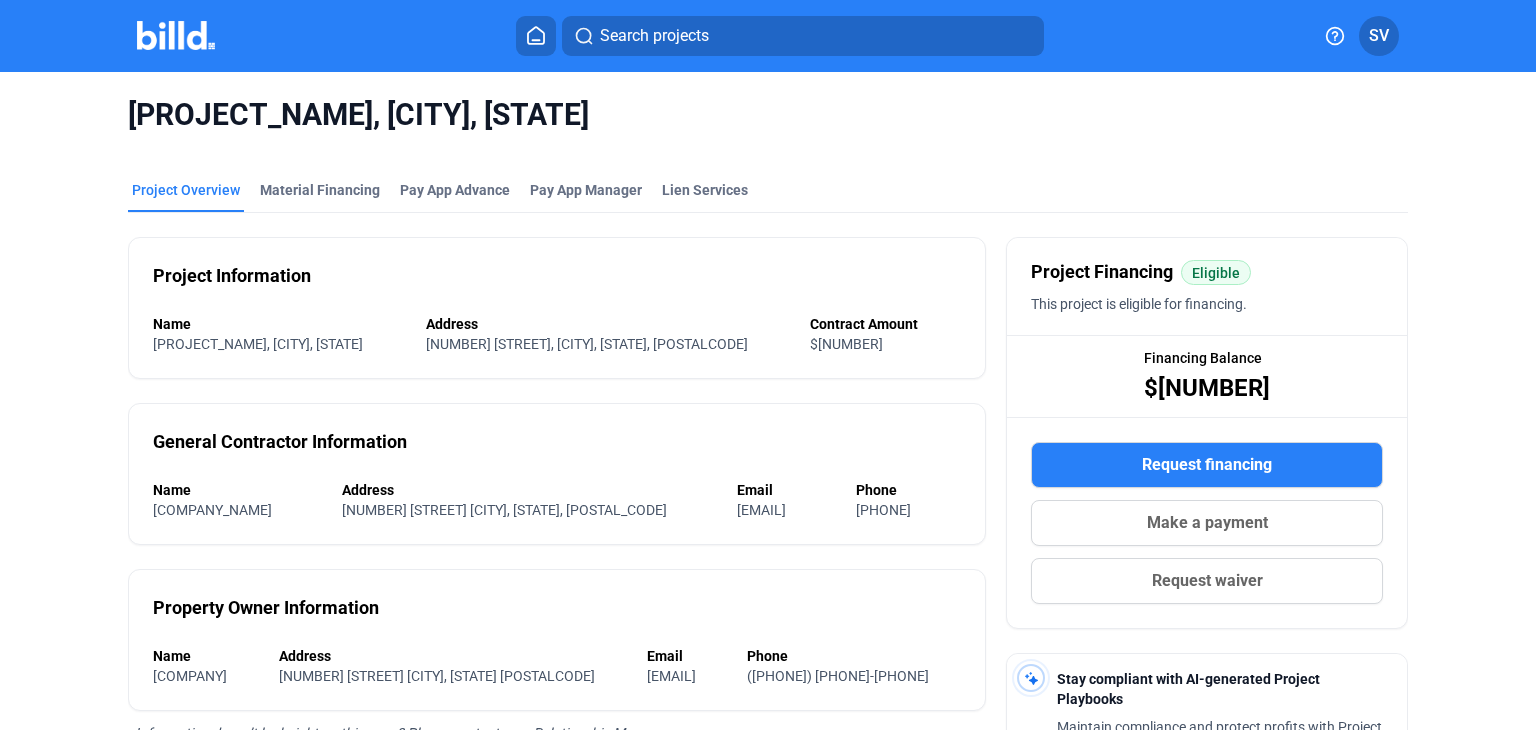 click on "Project Overview" at bounding box center (186, 190) 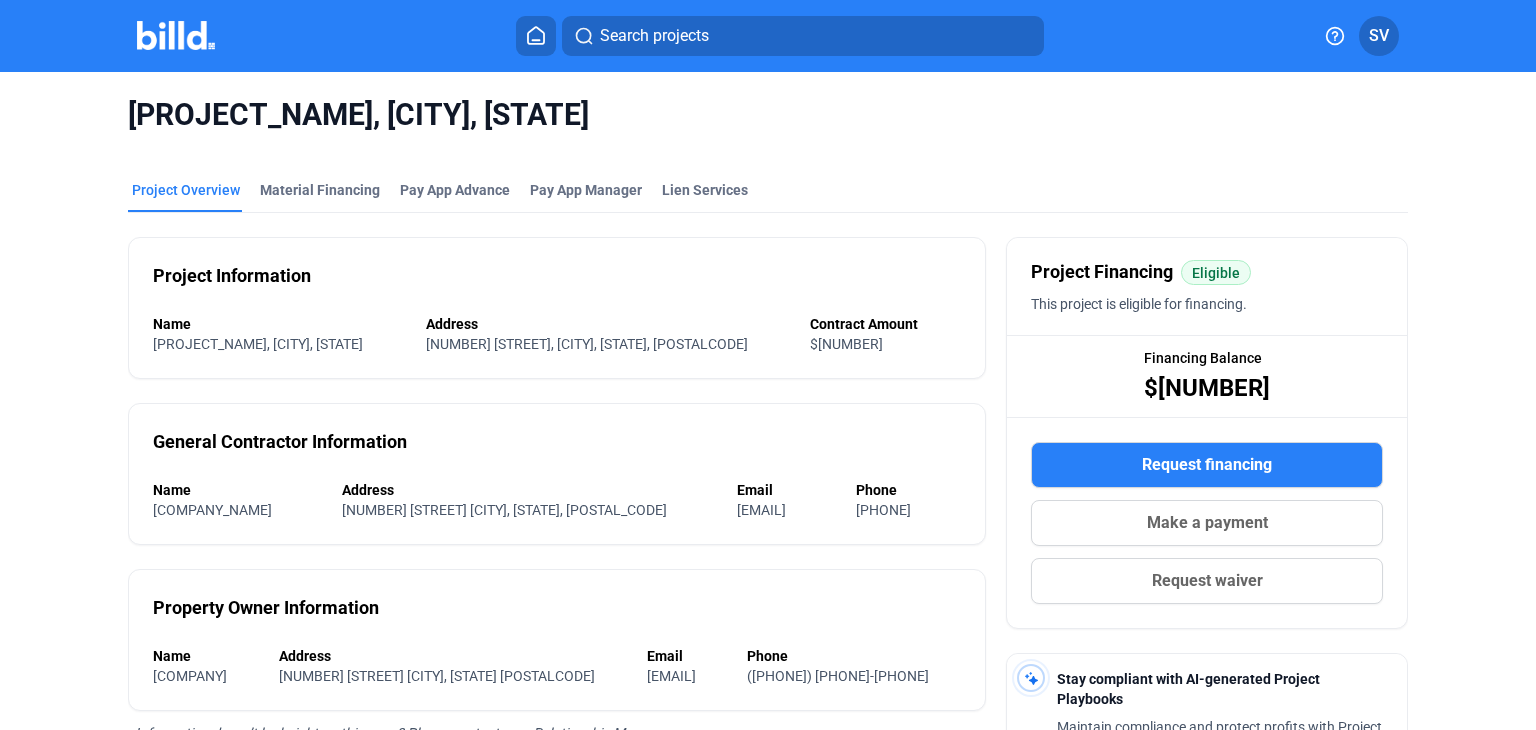 click at bounding box center [536, 36] 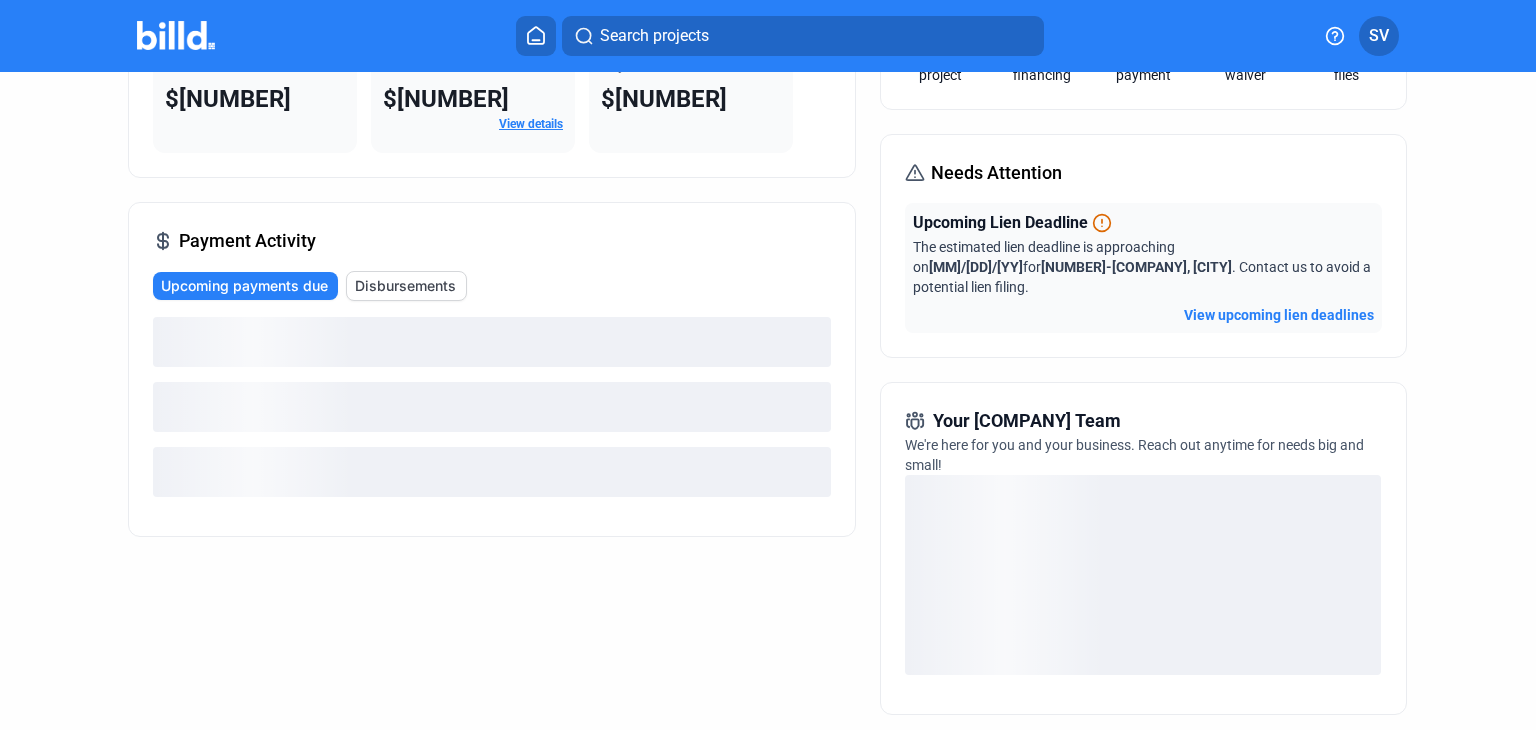 scroll, scrollTop: 200, scrollLeft: 0, axis: vertical 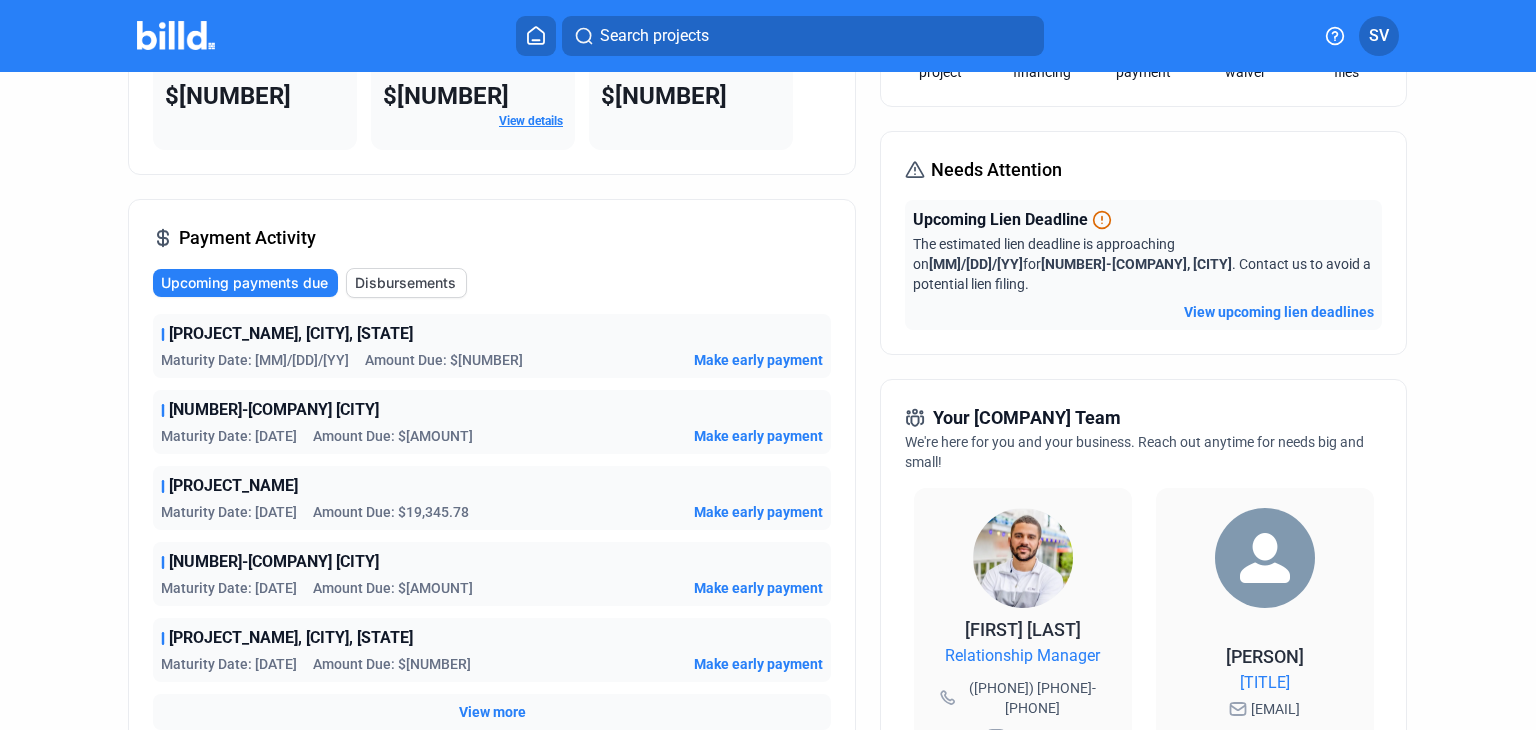 click on "Disbursements" 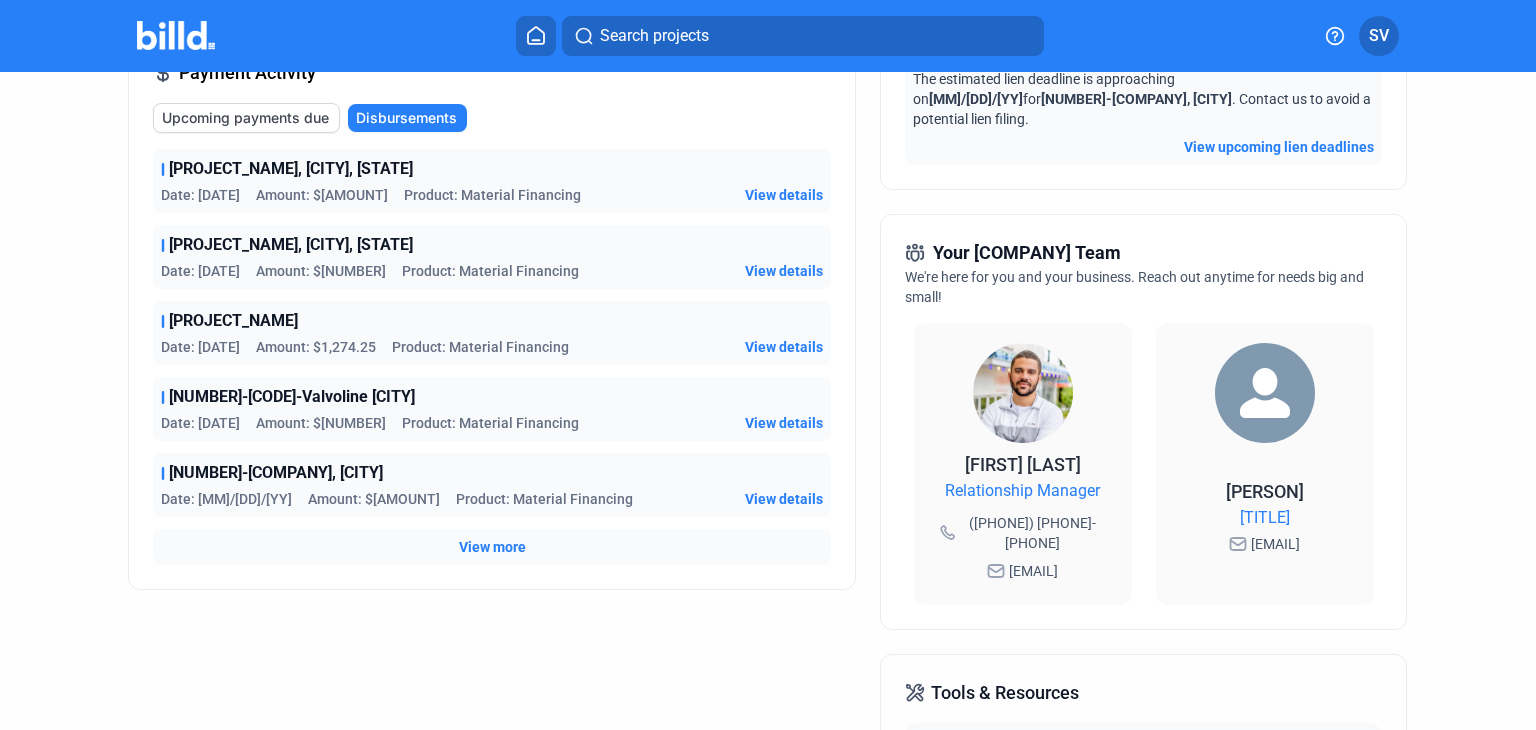 scroll, scrollTop: 400, scrollLeft: 0, axis: vertical 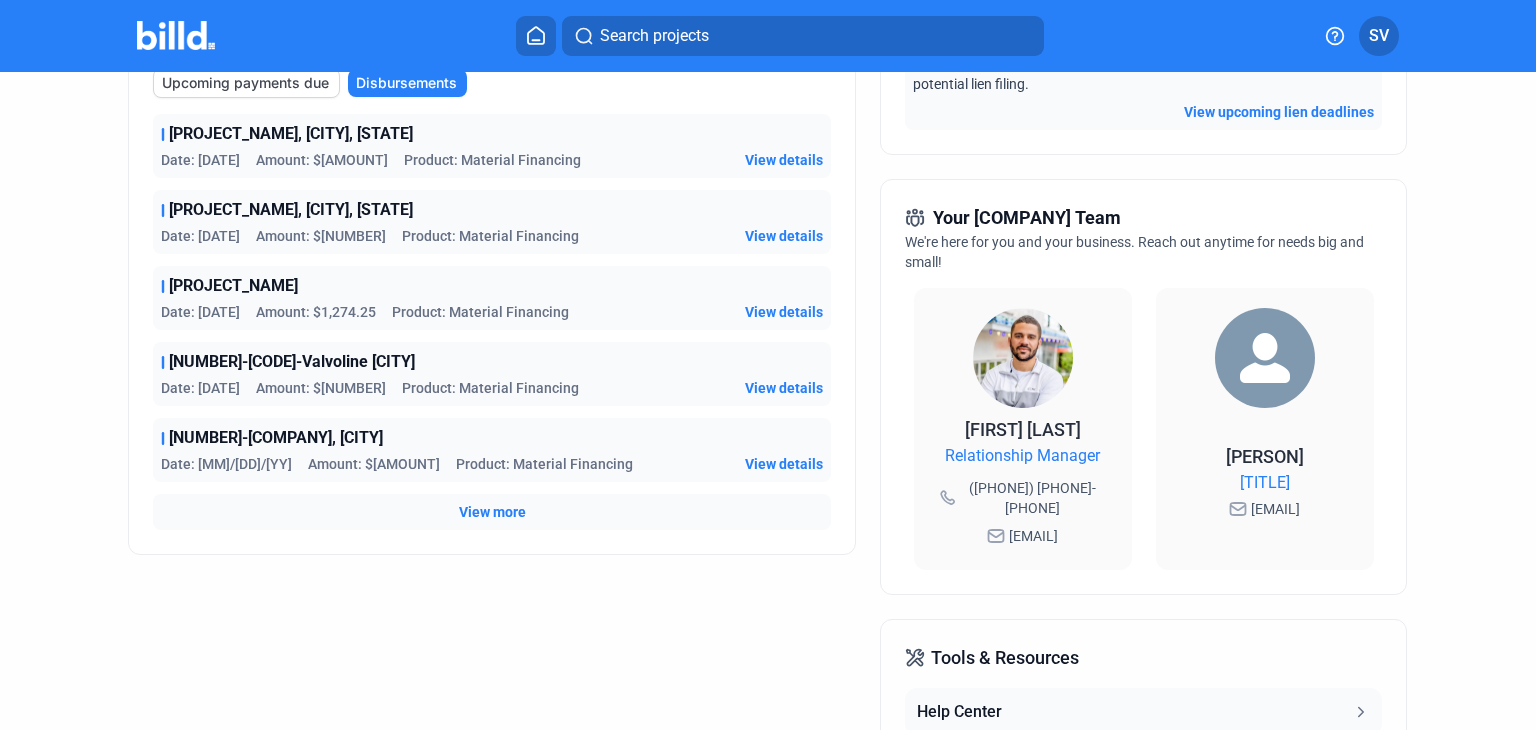 click on "View more" 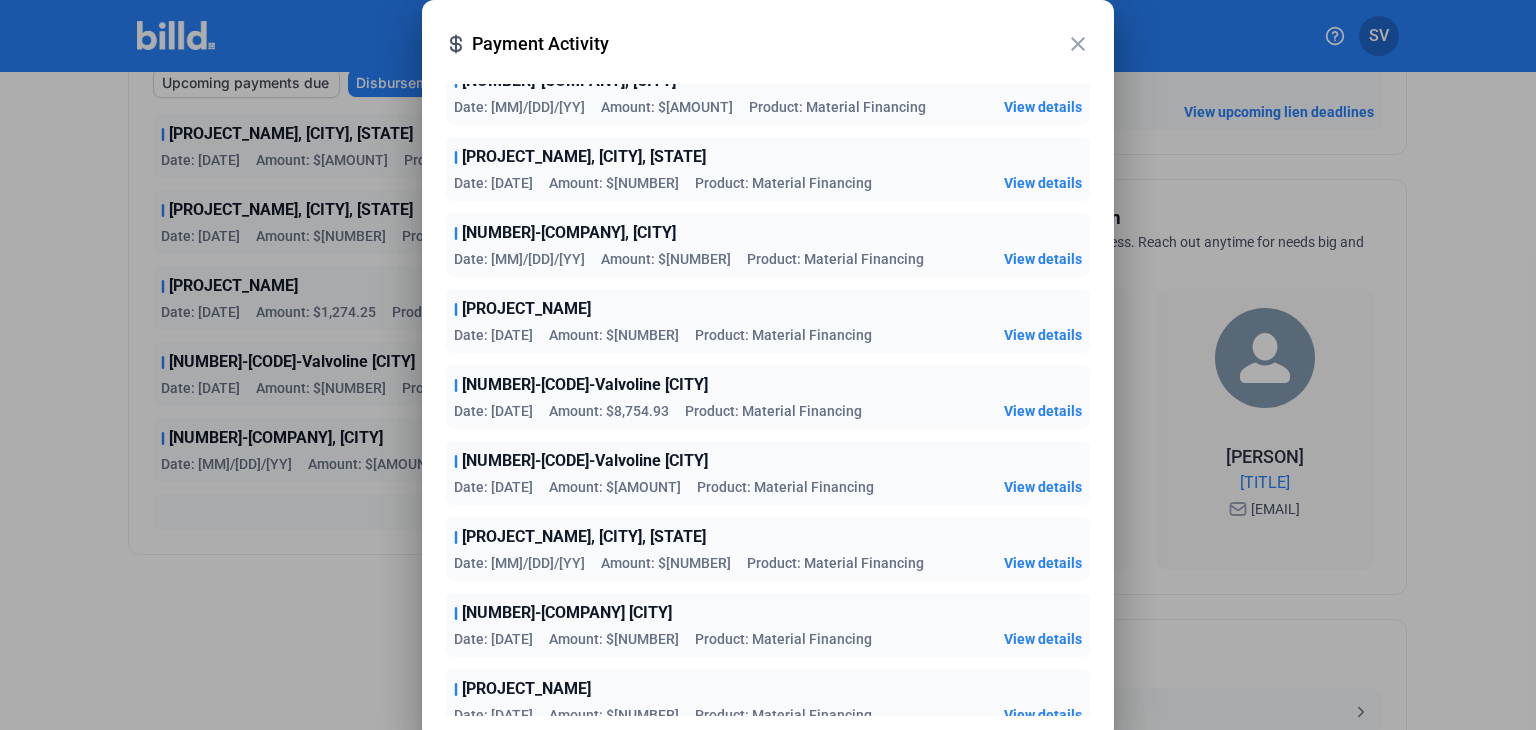 scroll, scrollTop: 273, scrollLeft: 0, axis: vertical 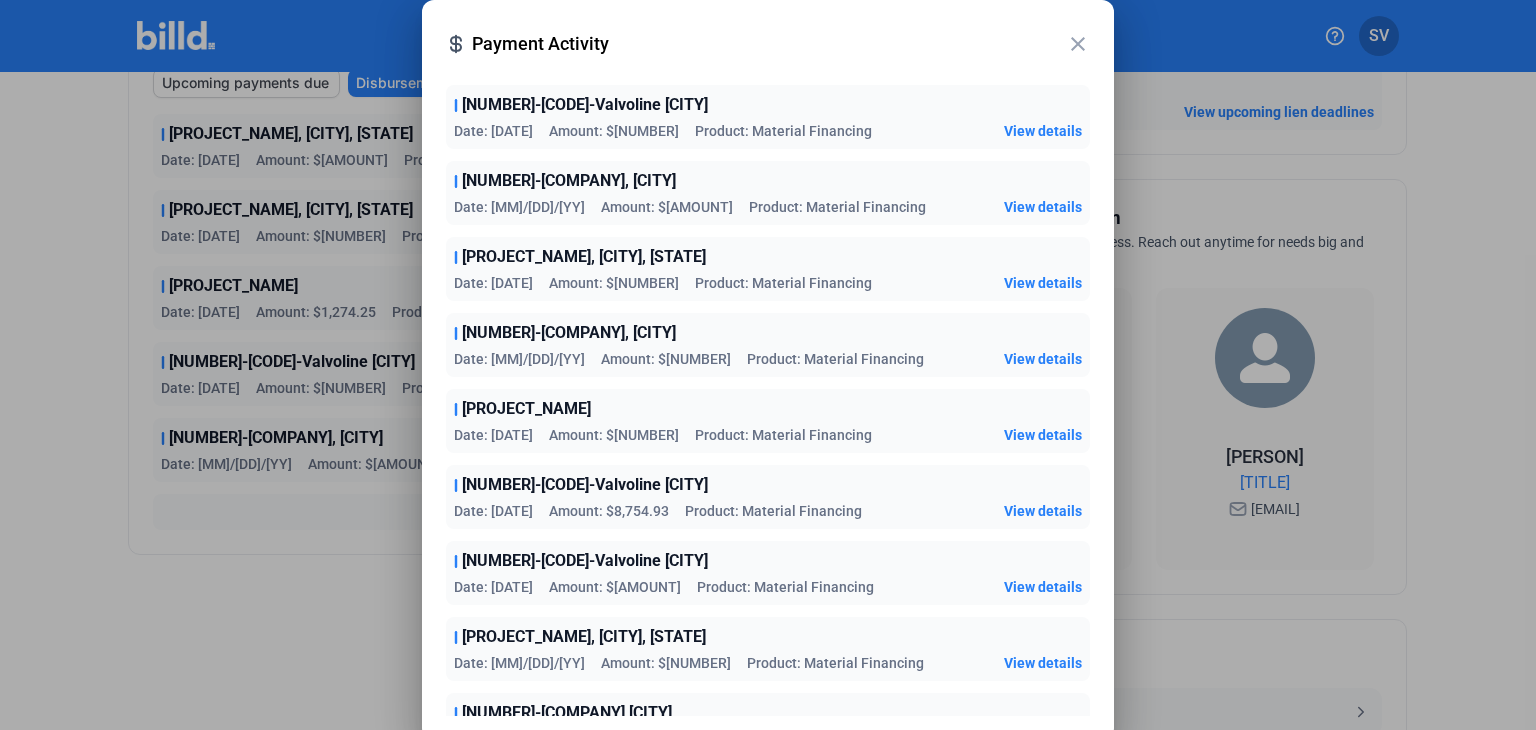 click at bounding box center (768, 365) 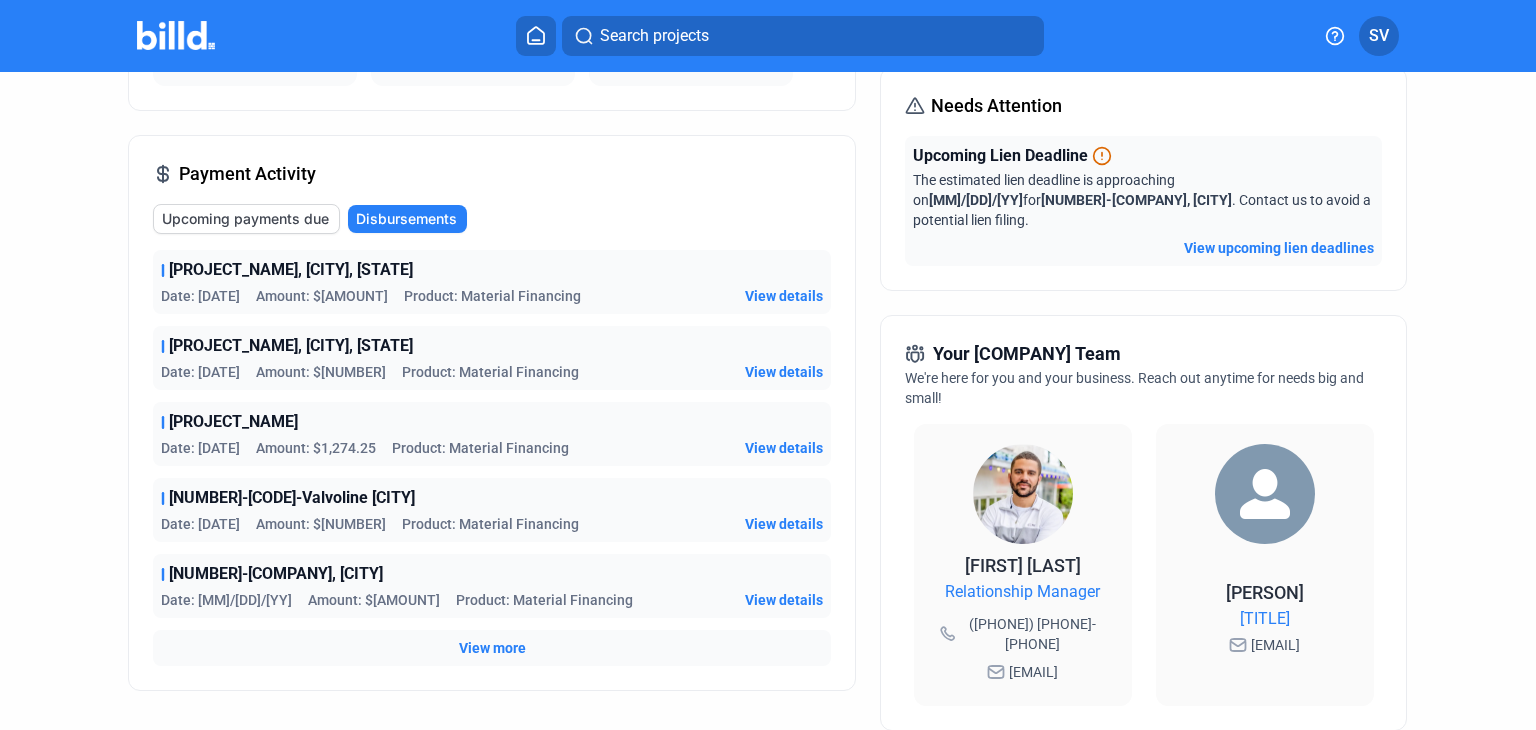 scroll, scrollTop: 300, scrollLeft: 0, axis: vertical 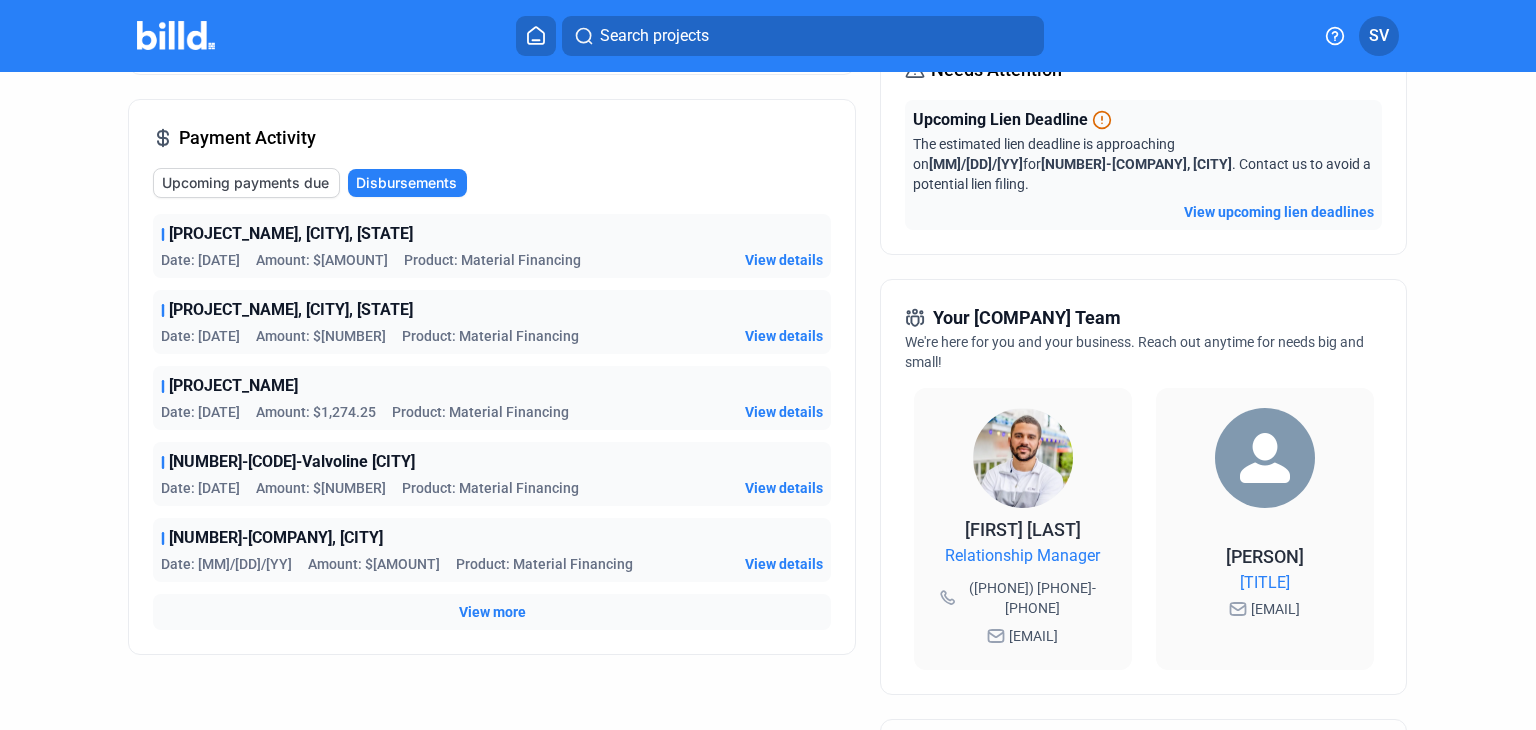 click on "Upcoming payments due" 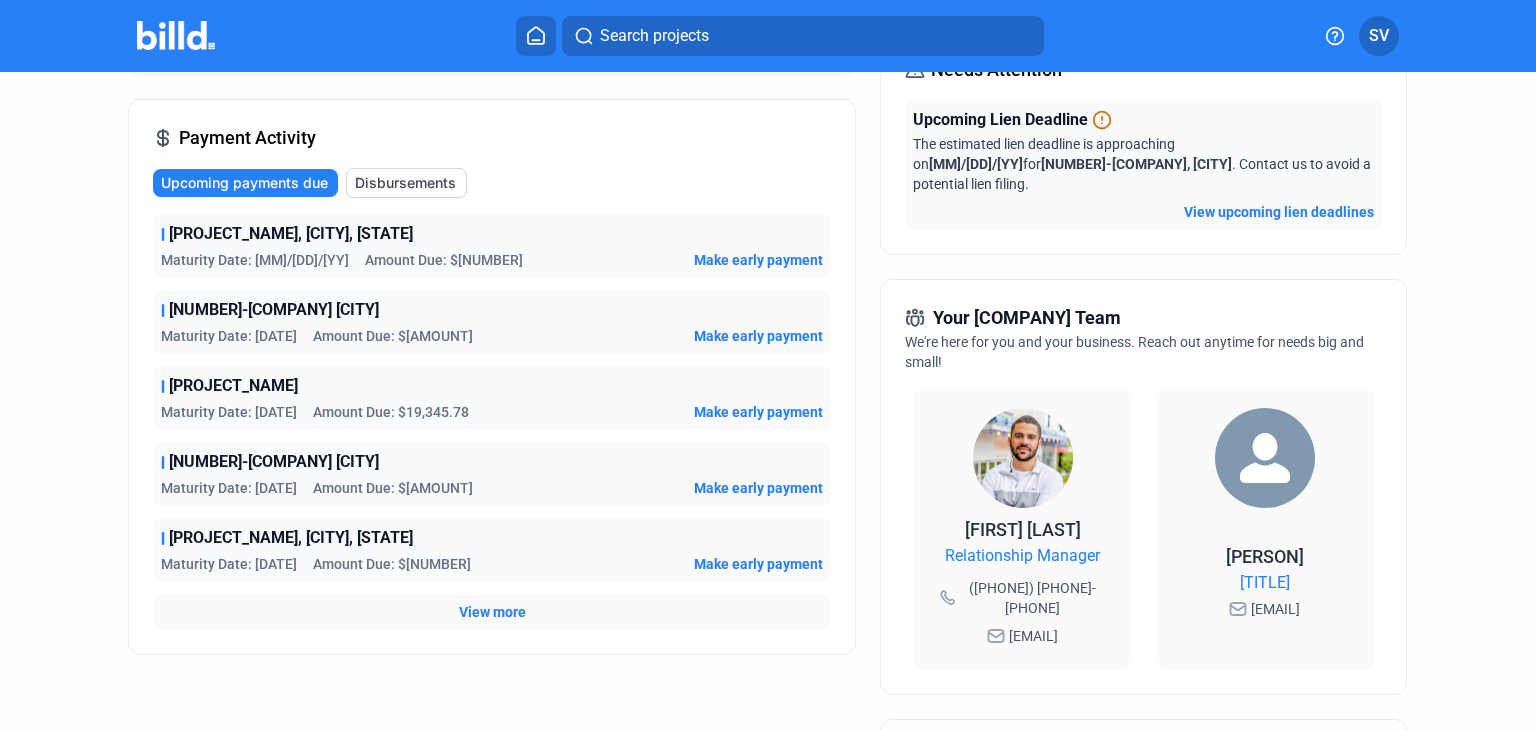 click on "Make early payment" 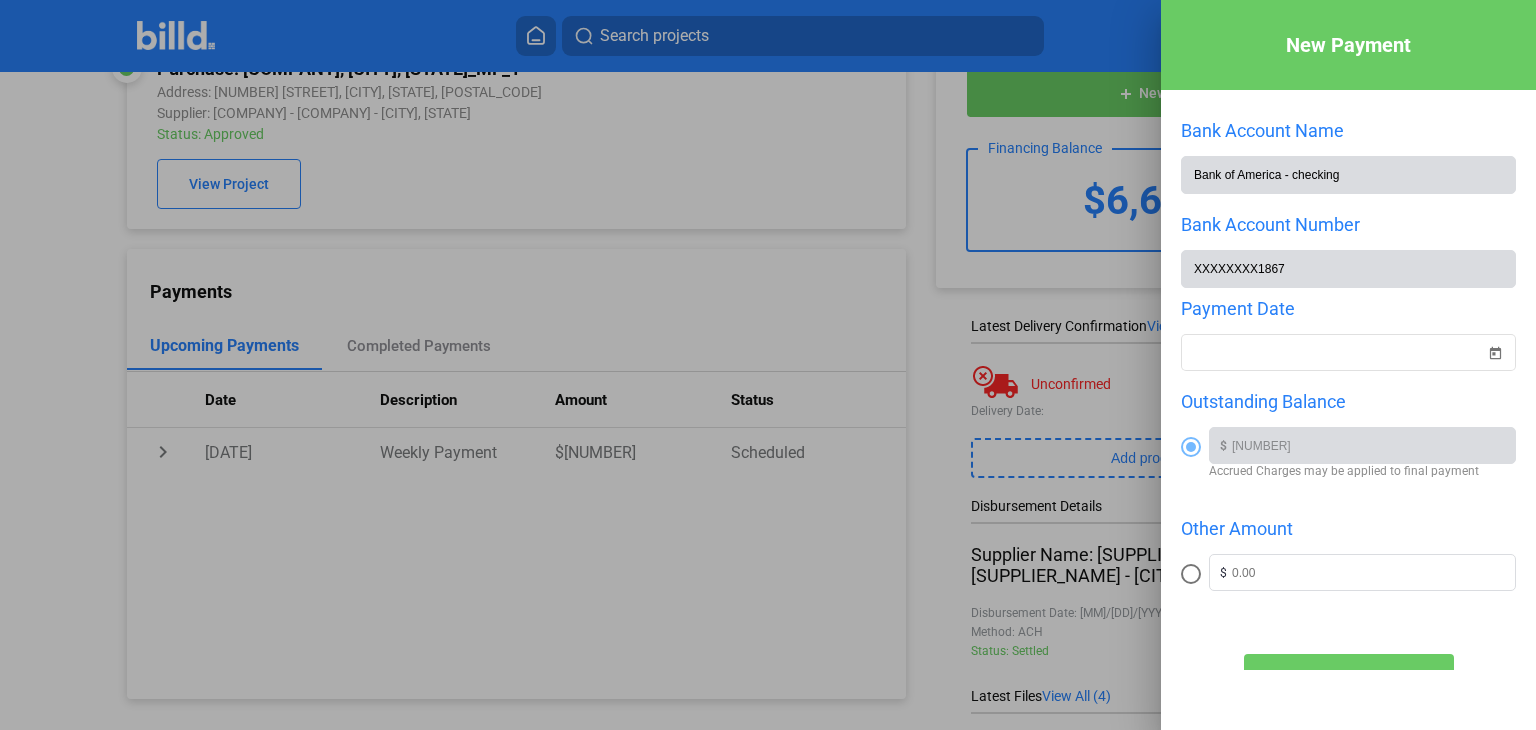 click at bounding box center [768, 365] 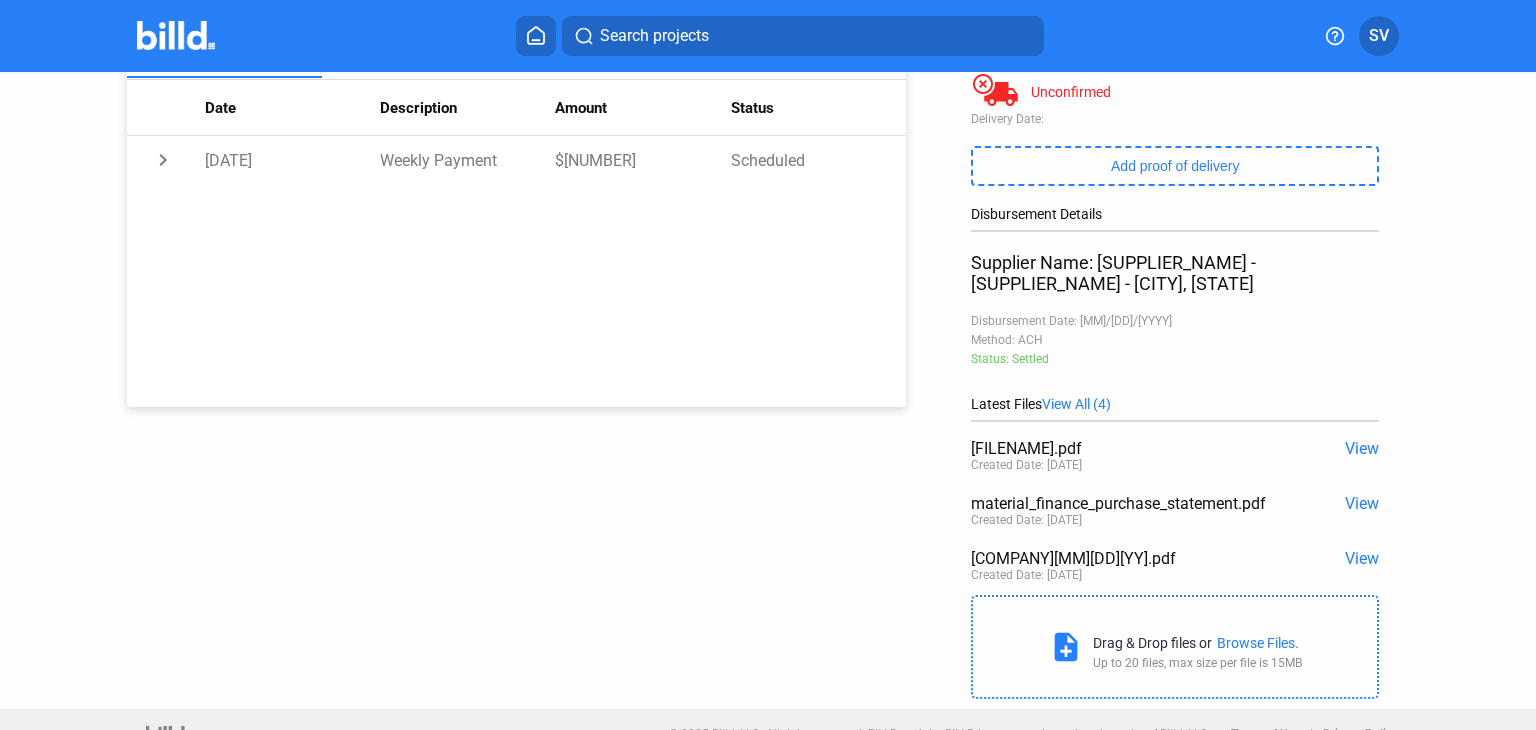 scroll, scrollTop: 378, scrollLeft: 0, axis: vertical 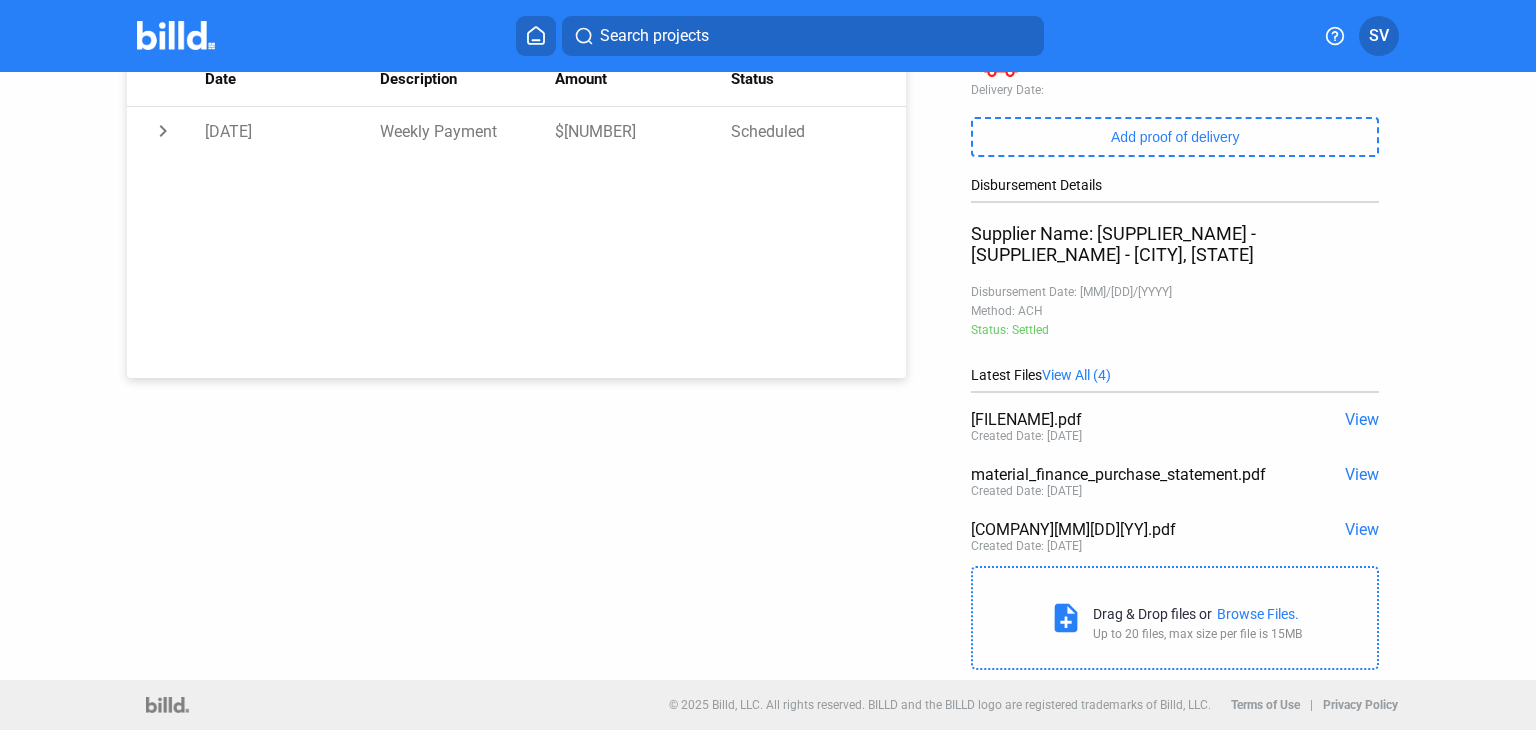 click on "View" 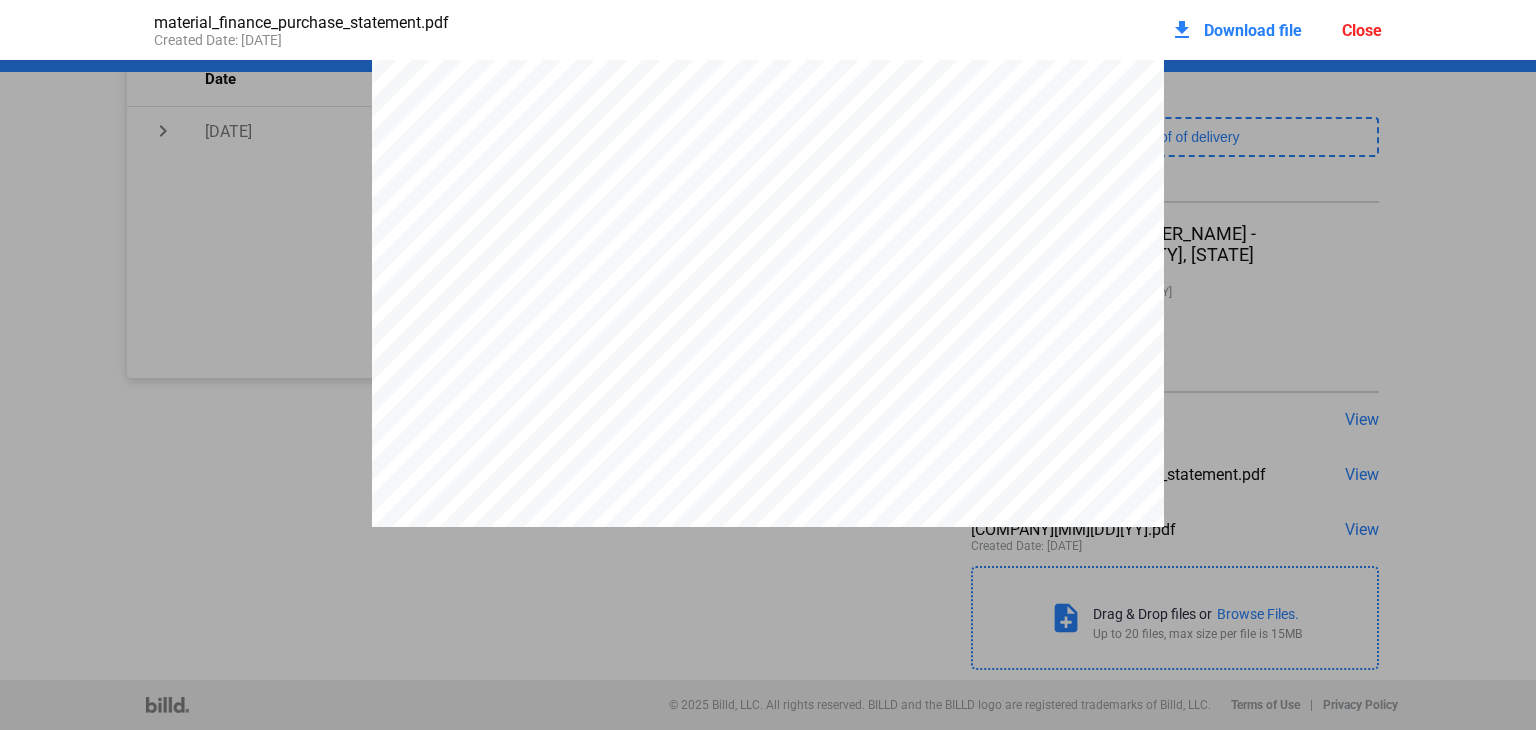 scroll, scrollTop: 200, scrollLeft: 0, axis: vertical 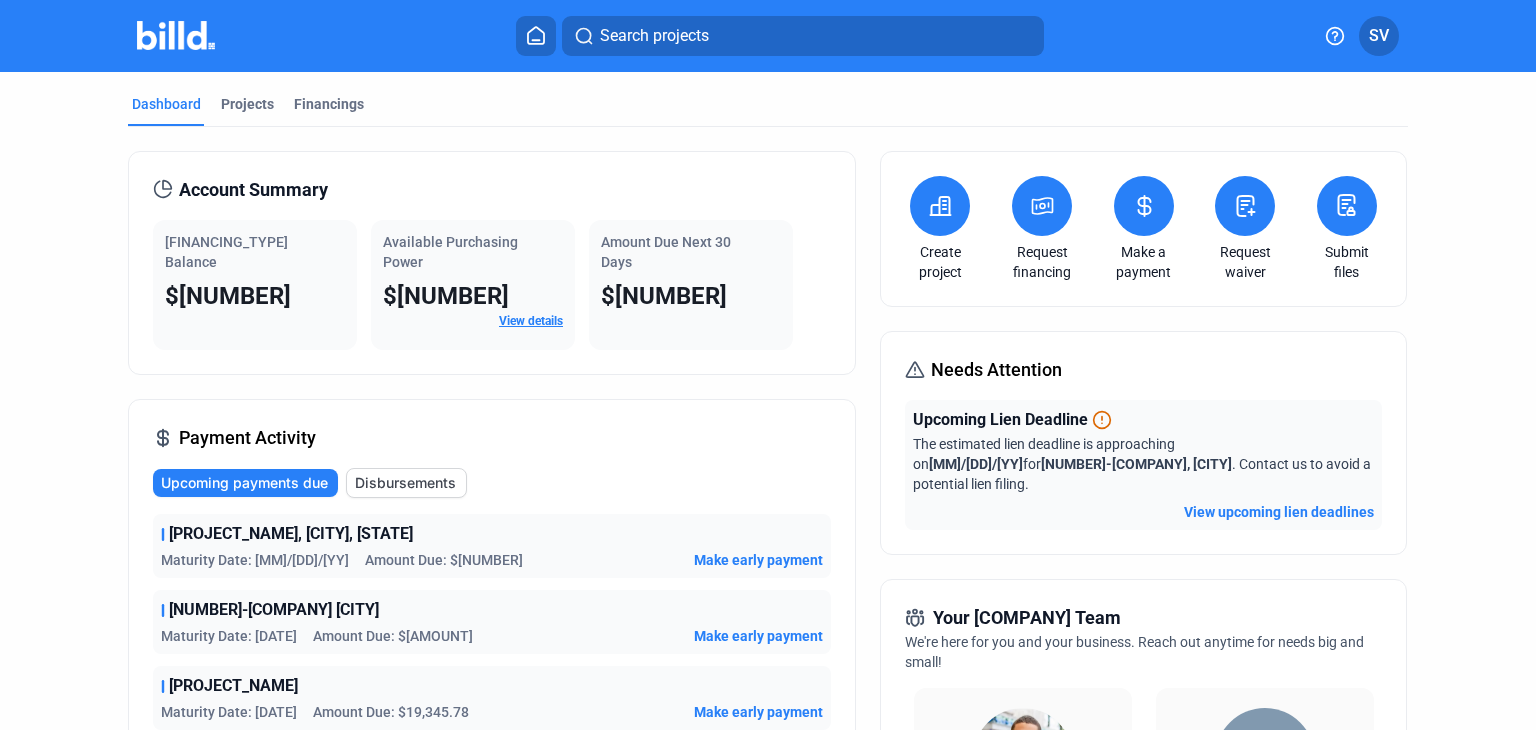 click on "View details" at bounding box center [531, 321] 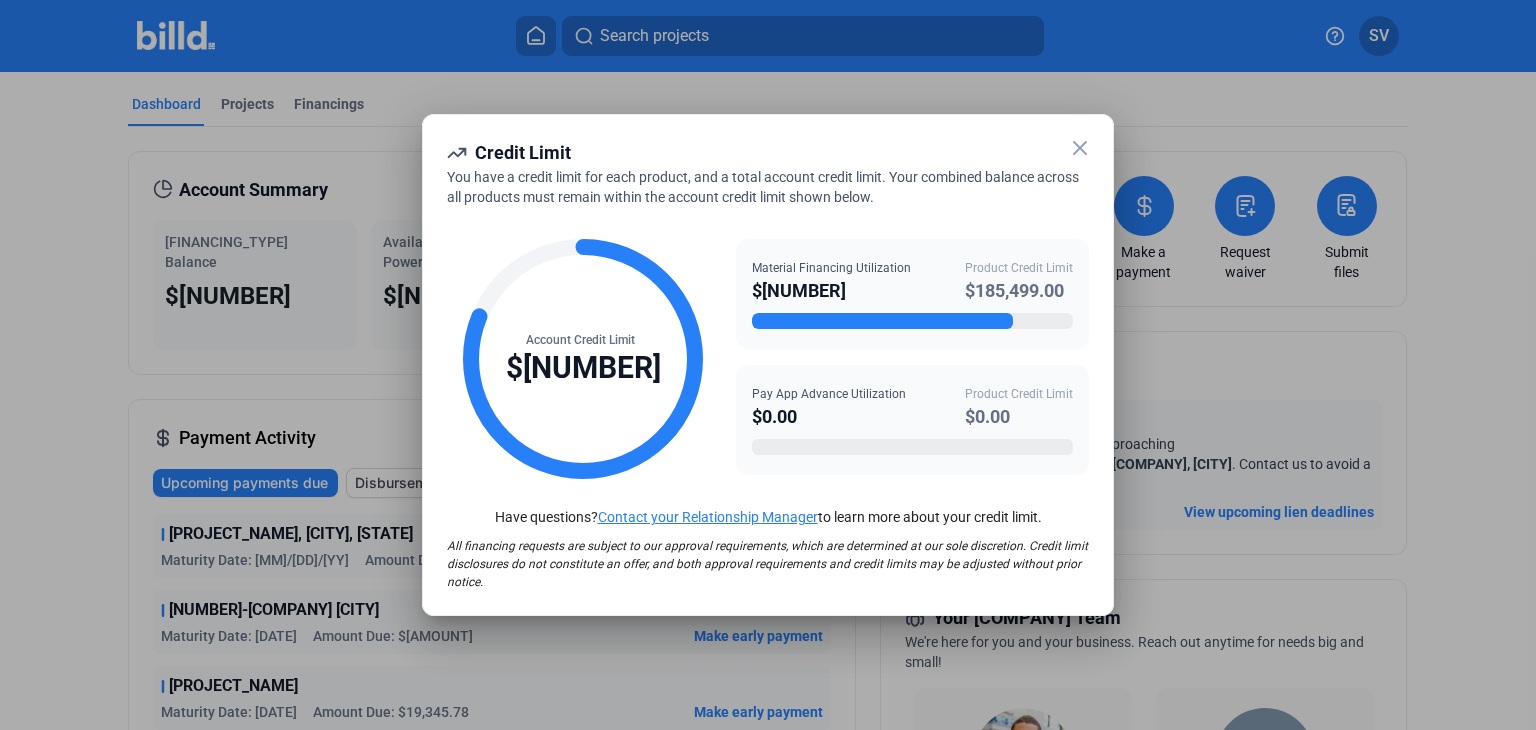 click 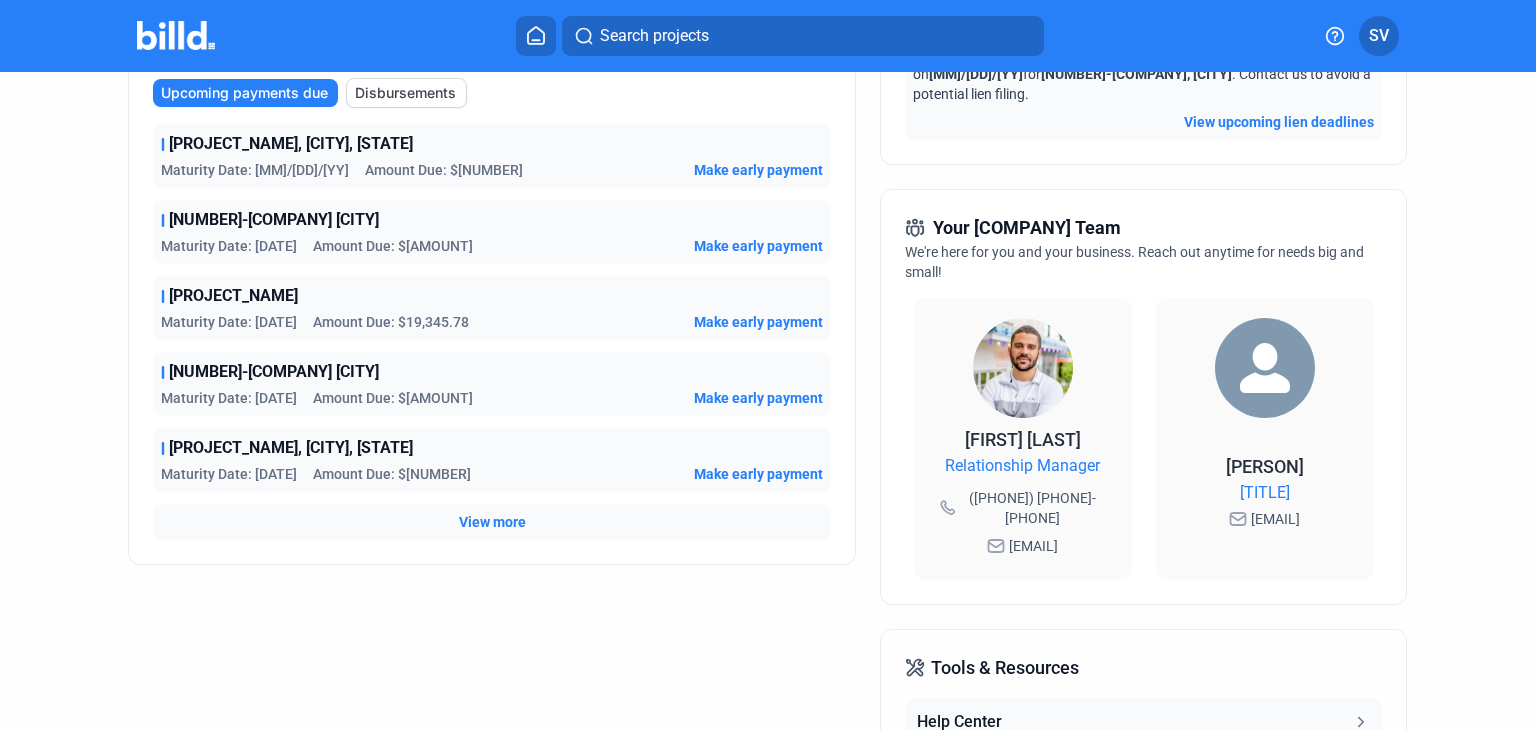 scroll, scrollTop: 400, scrollLeft: 0, axis: vertical 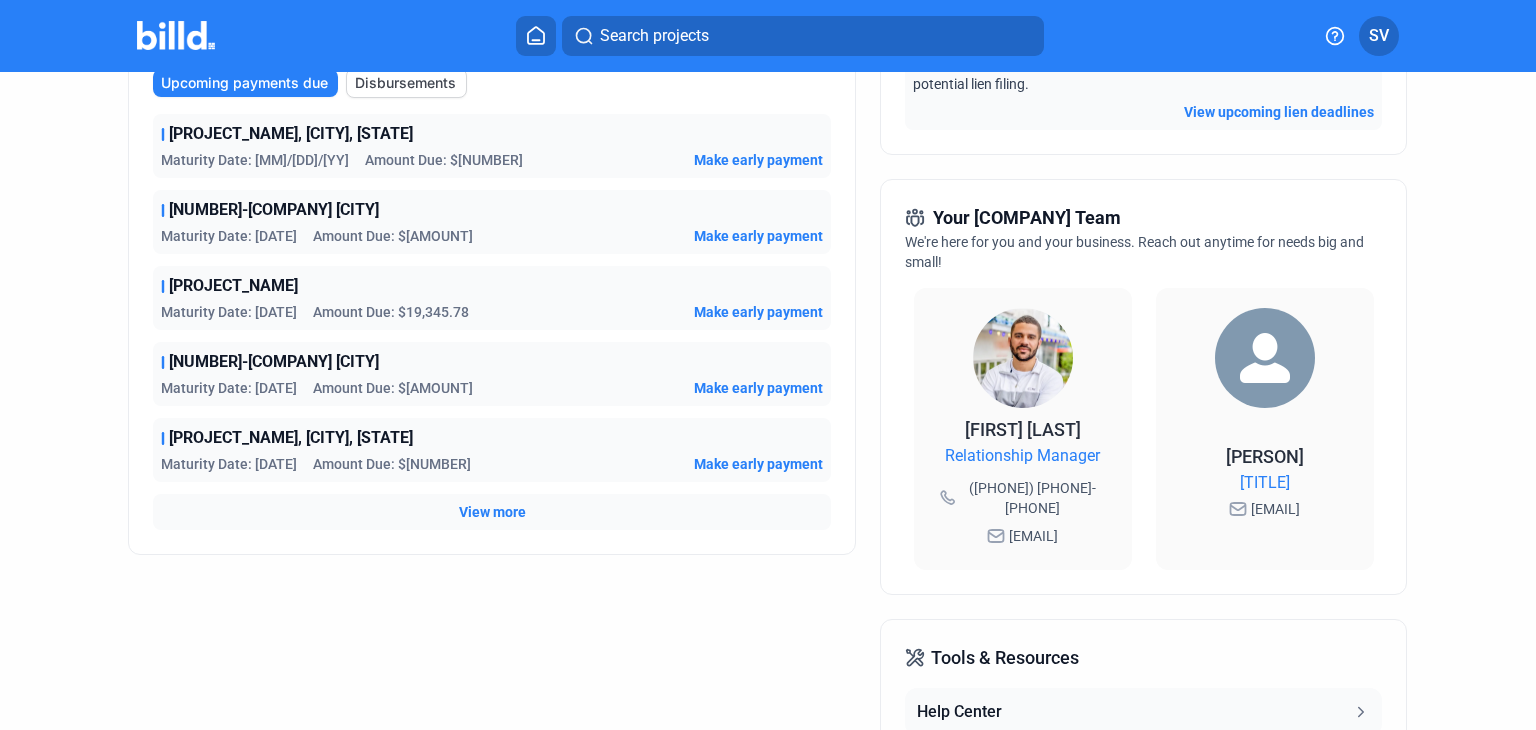 click on "View more" 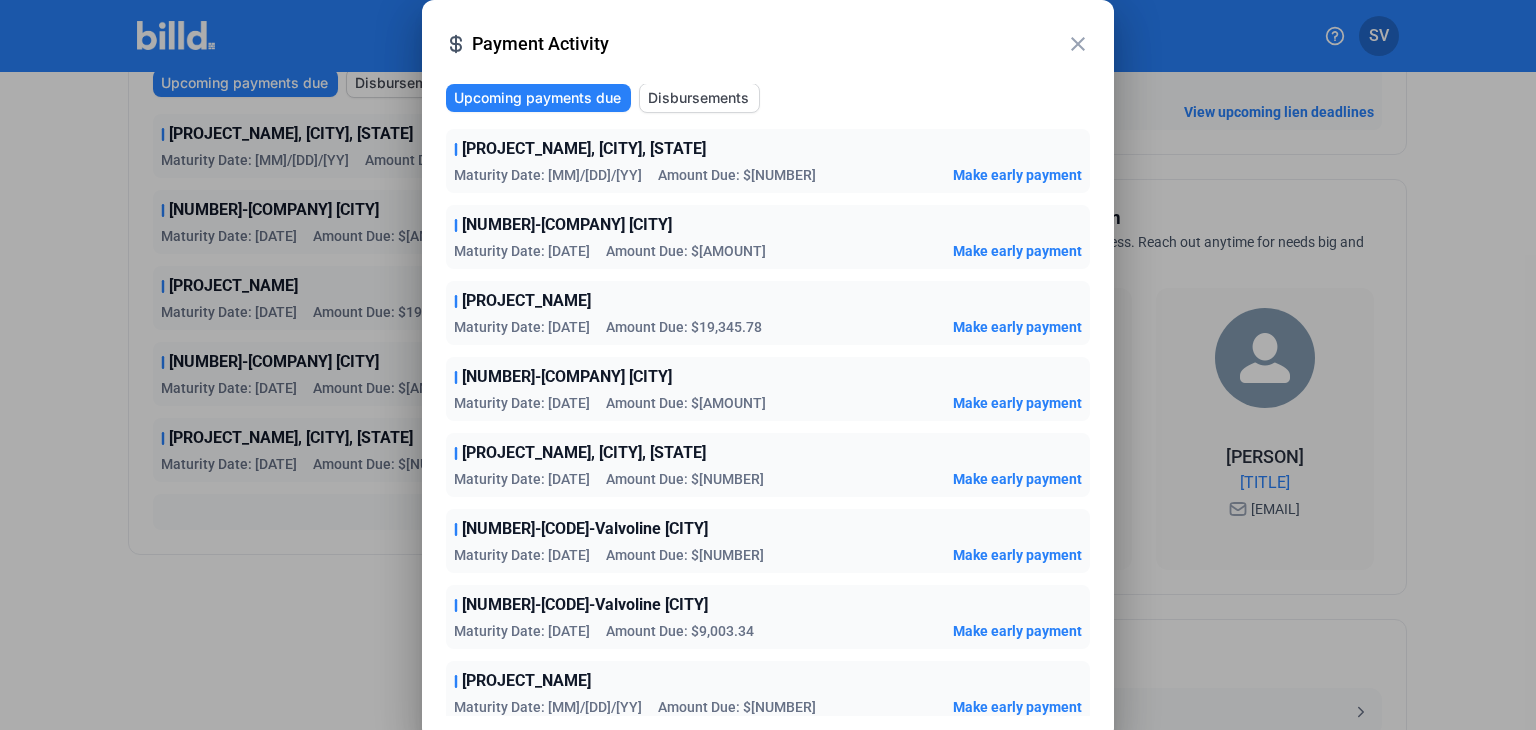 scroll, scrollTop: 0, scrollLeft: 0, axis: both 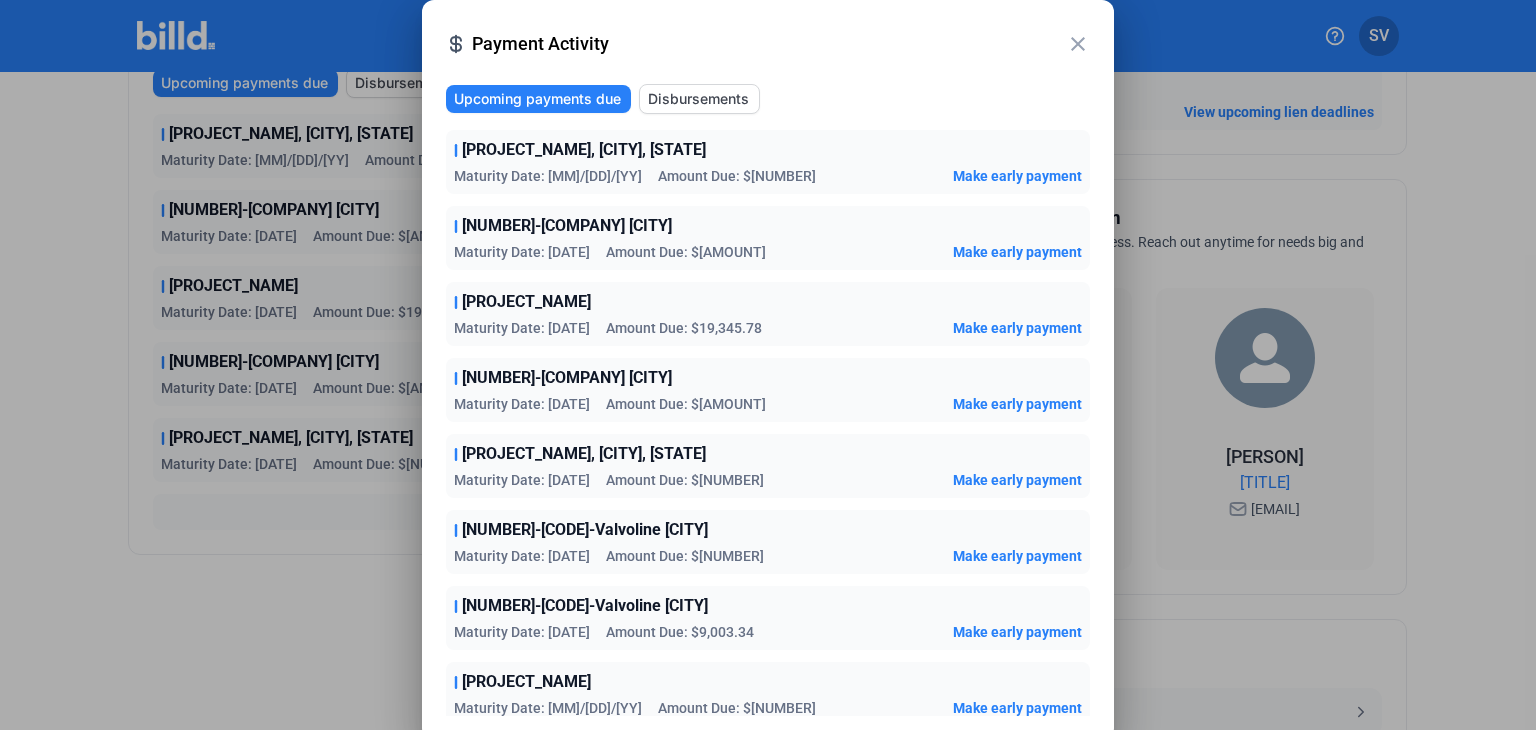click on "close" at bounding box center [1078, 44] 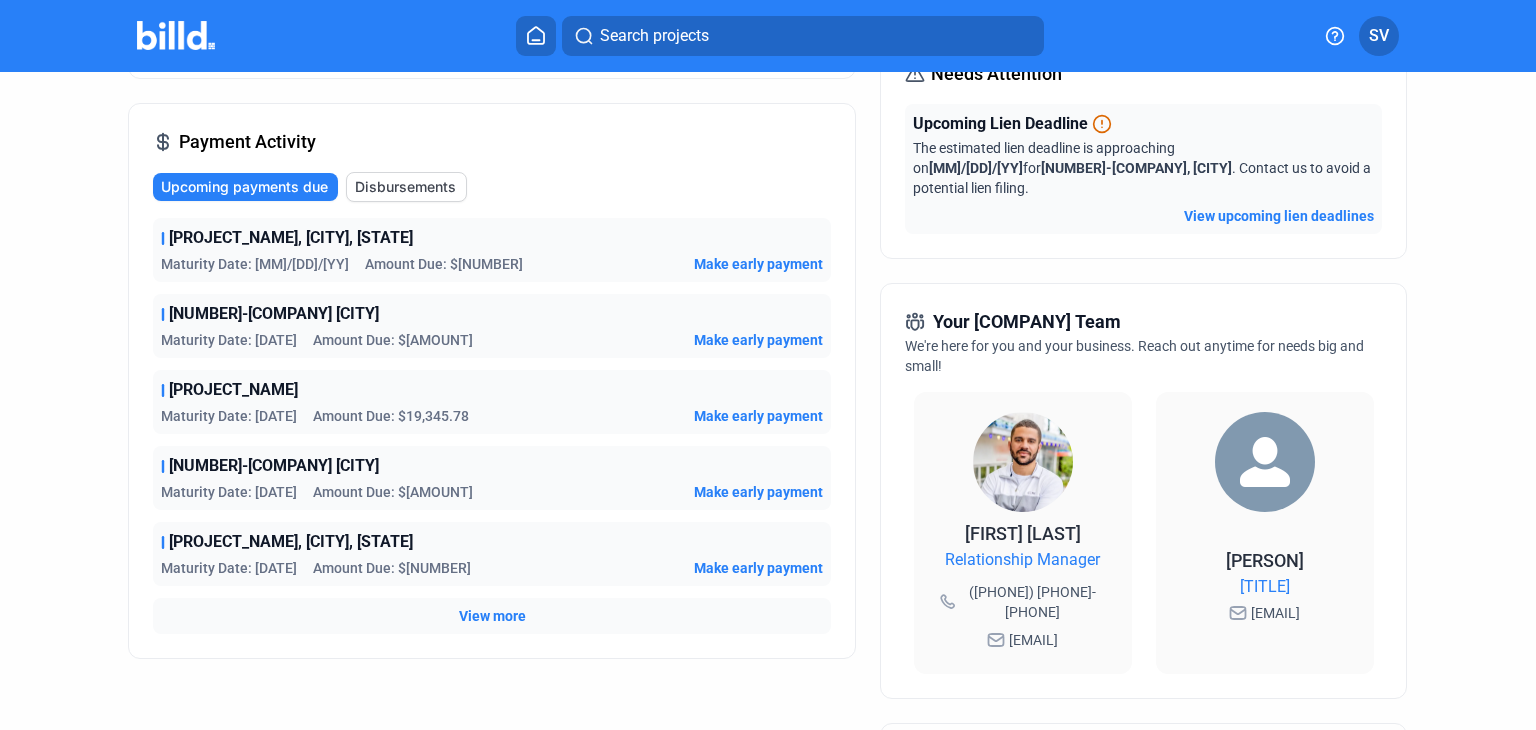 scroll, scrollTop: 300, scrollLeft: 0, axis: vertical 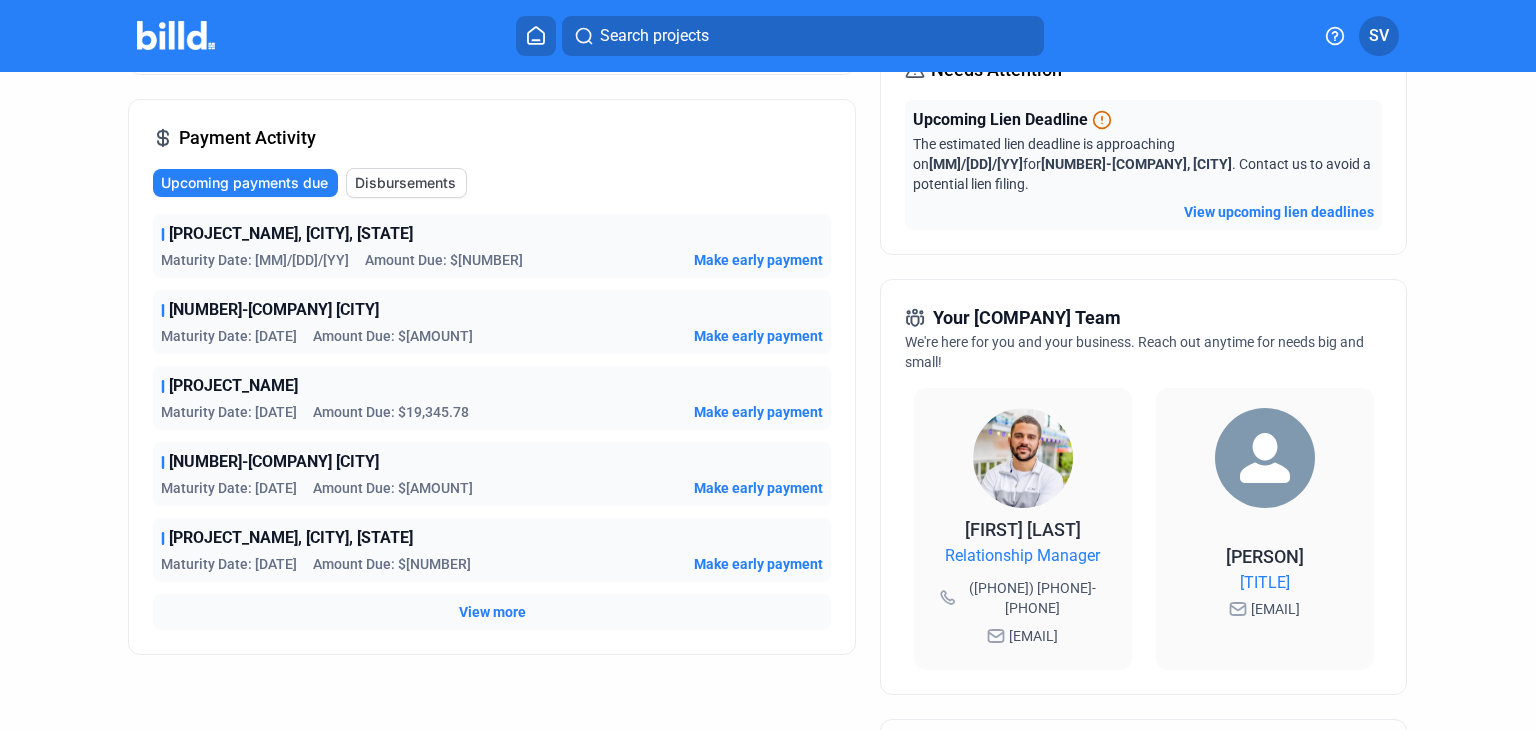 click on "View more" 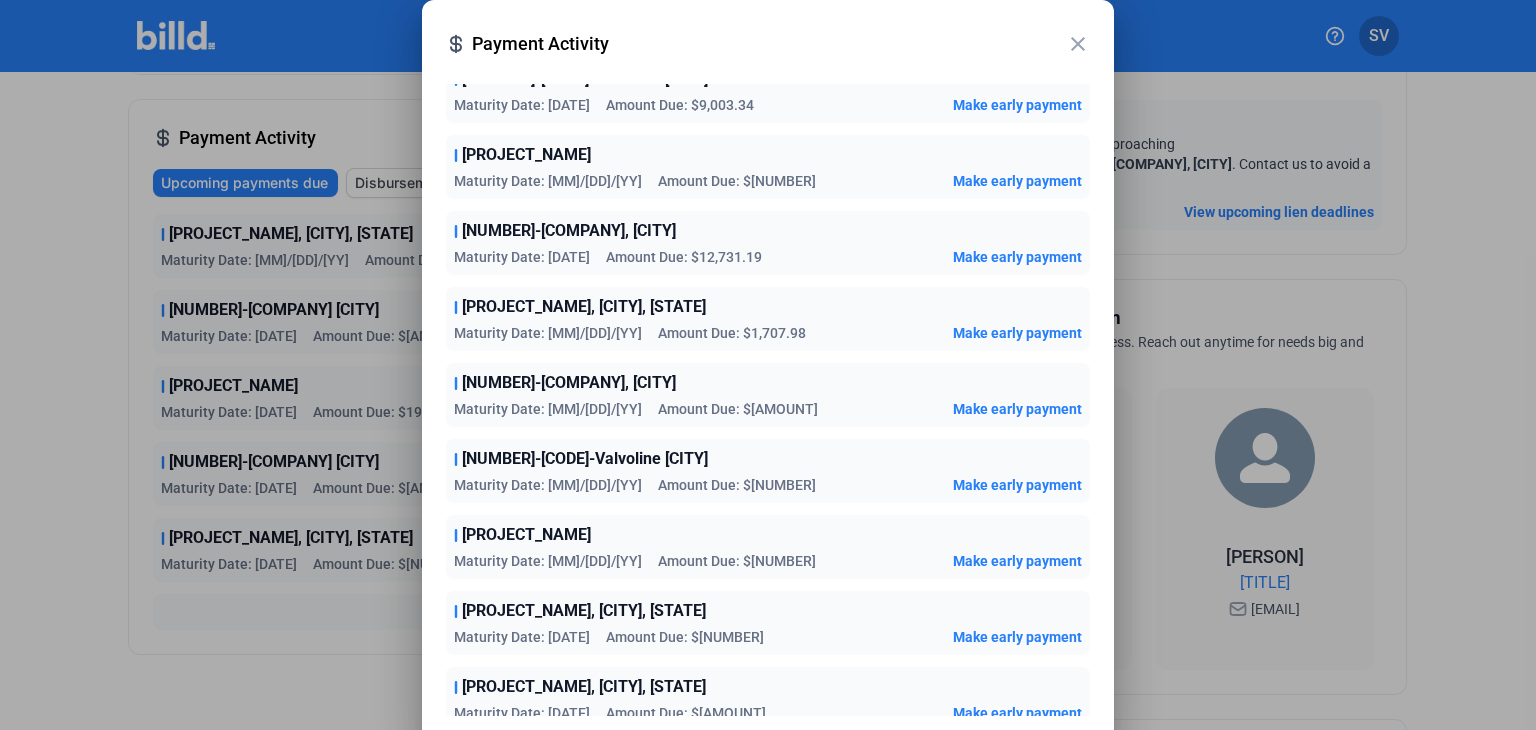scroll, scrollTop: 541, scrollLeft: 0, axis: vertical 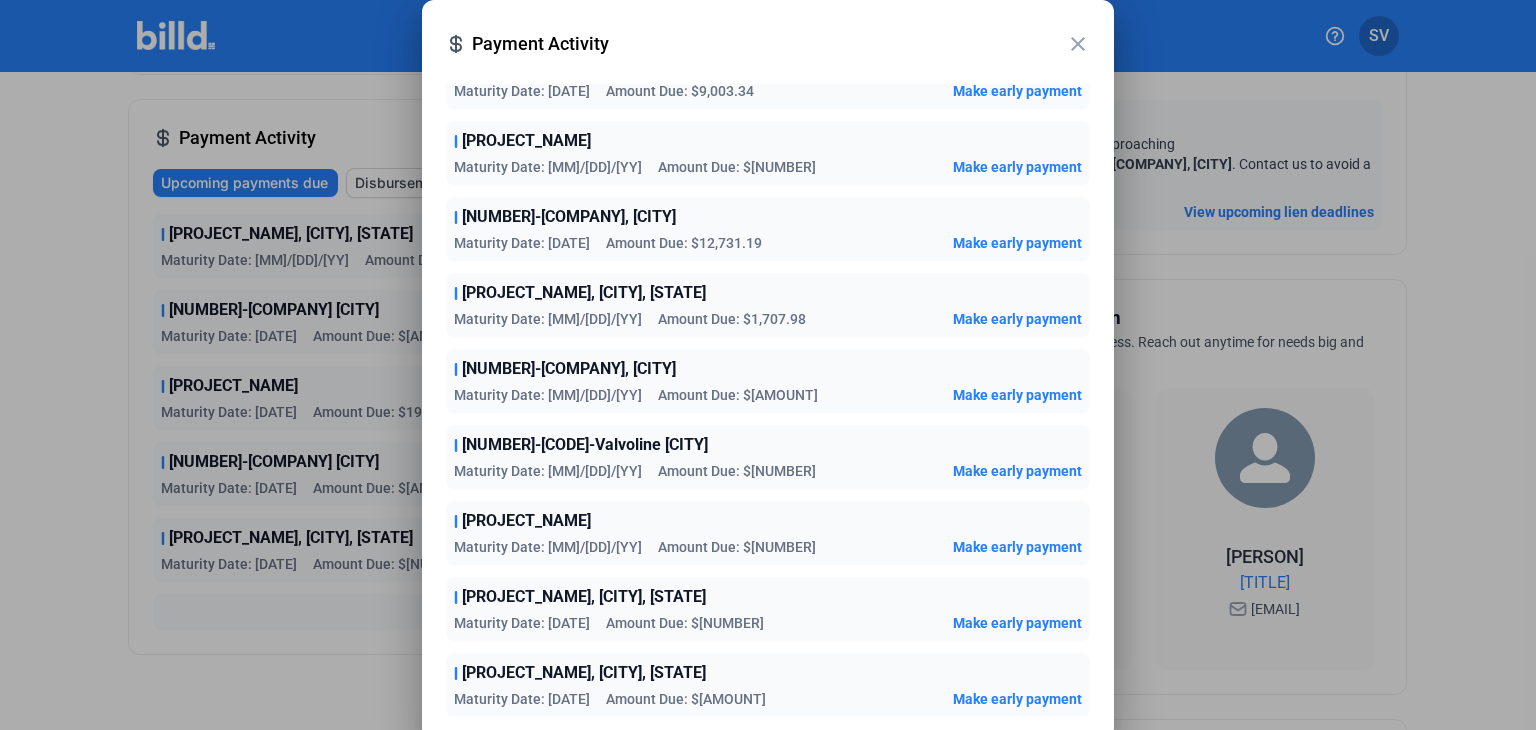 click on "close" at bounding box center [1078, 44] 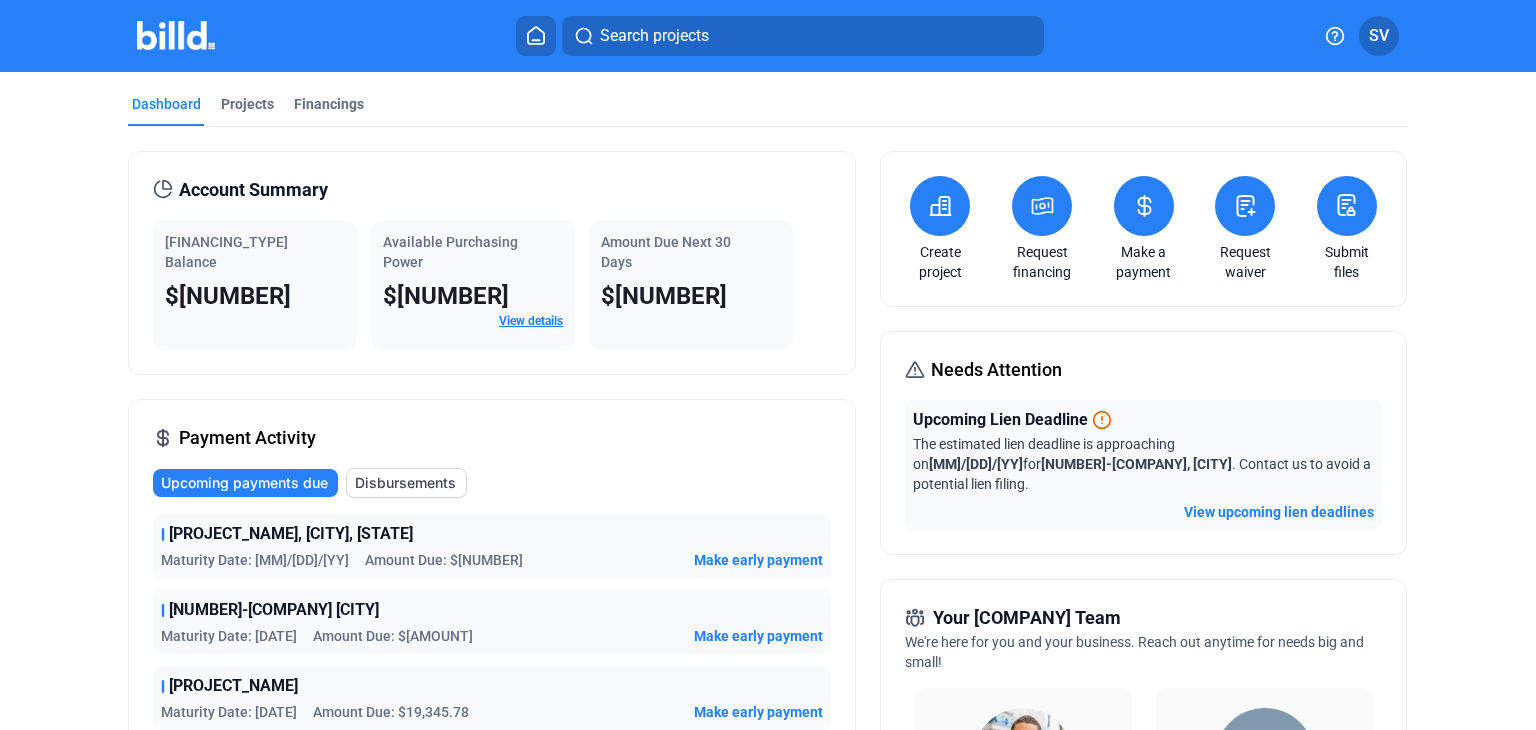 scroll, scrollTop: 0, scrollLeft: 0, axis: both 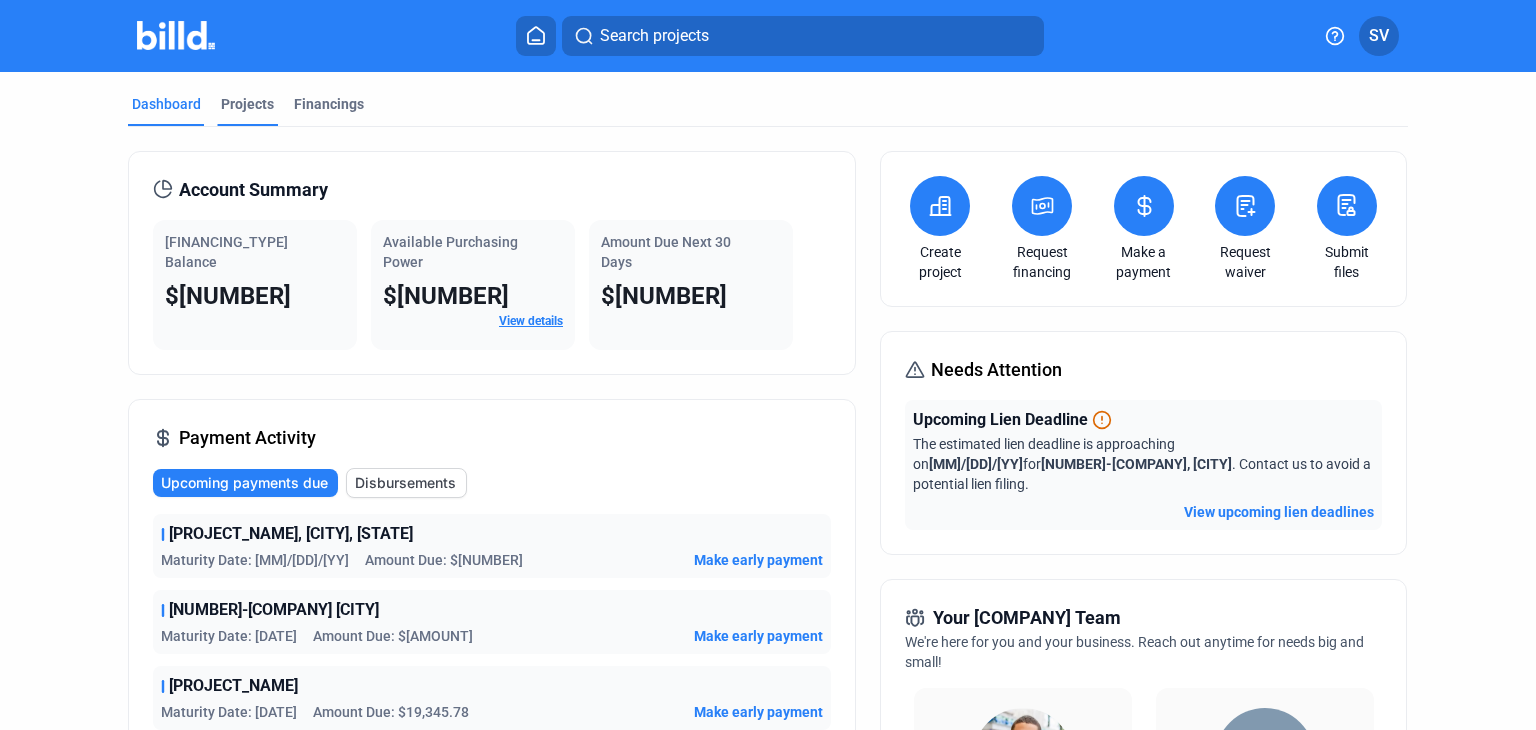 click on "Projects" at bounding box center (247, 104) 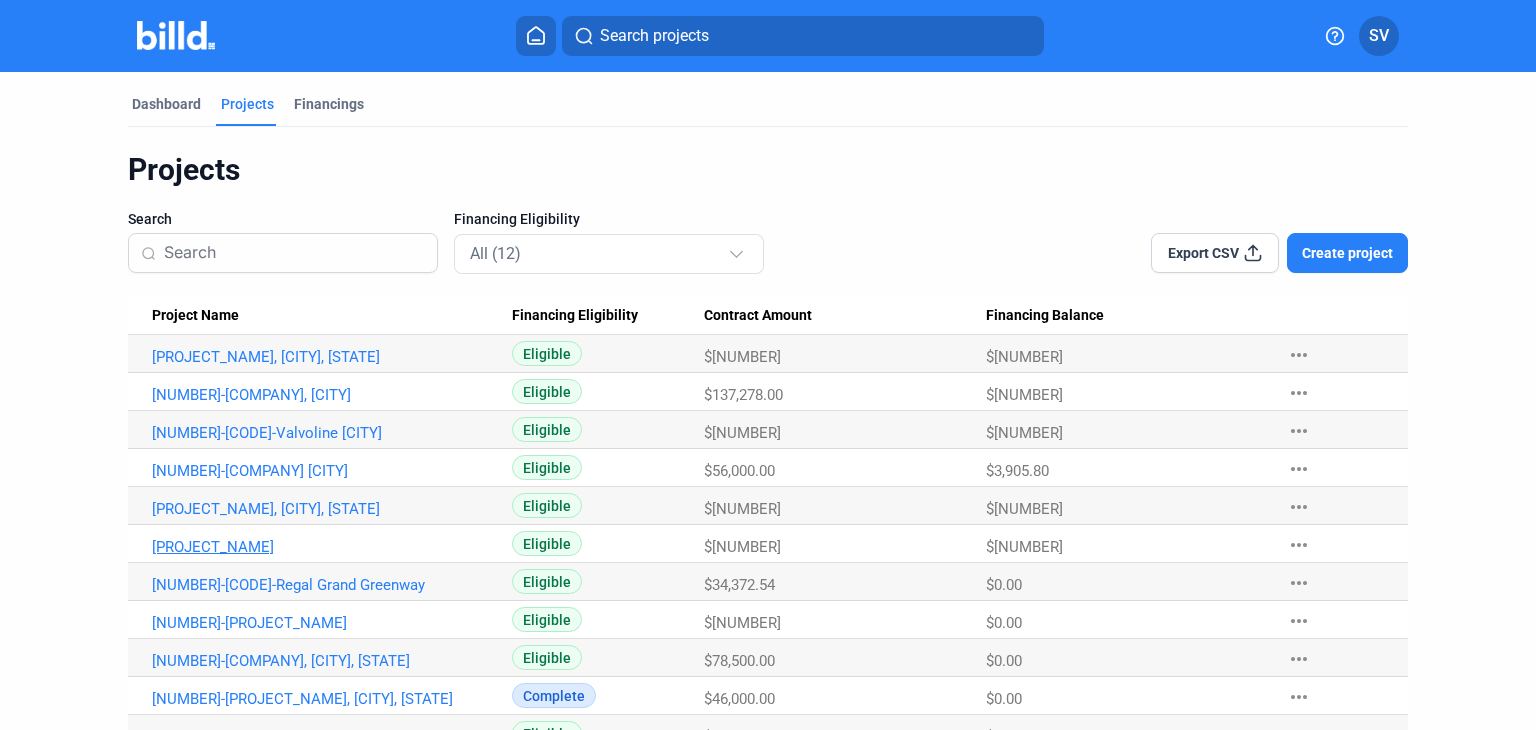 click on "[PROJECT_NAME]" at bounding box center (325, 357) 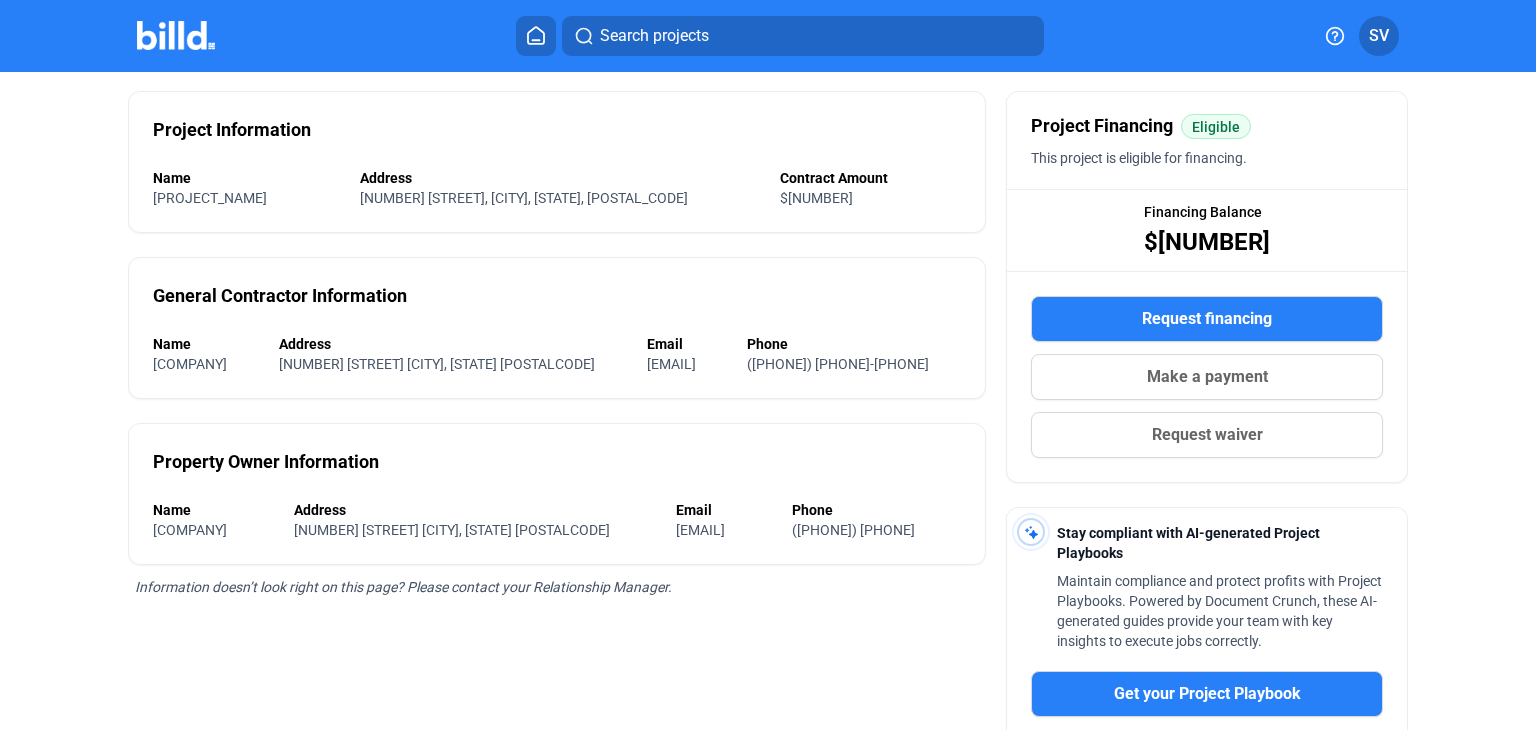 scroll, scrollTop: 0, scrollLeft: 0, axis: both 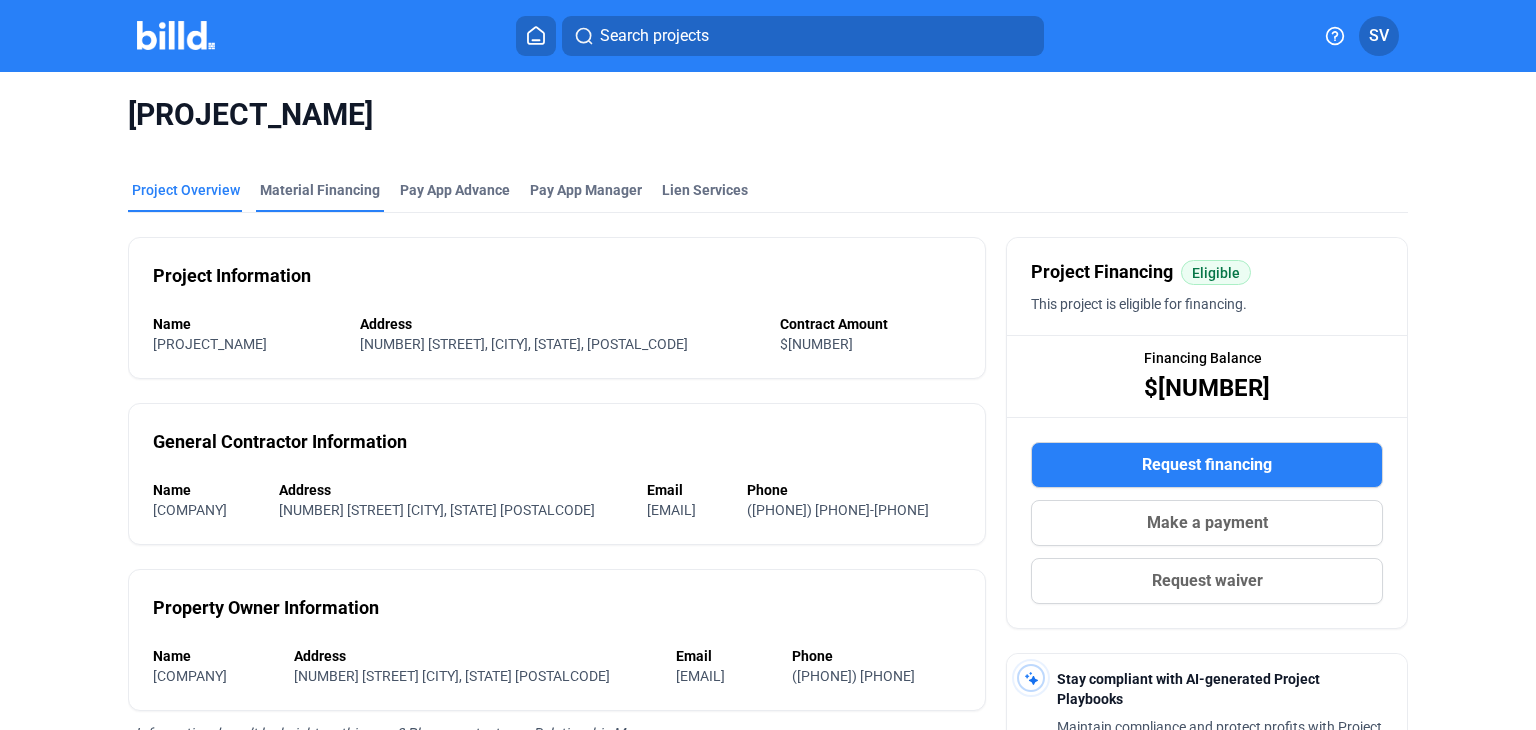 click on "Material Financing" at bounding box center (320, 190) 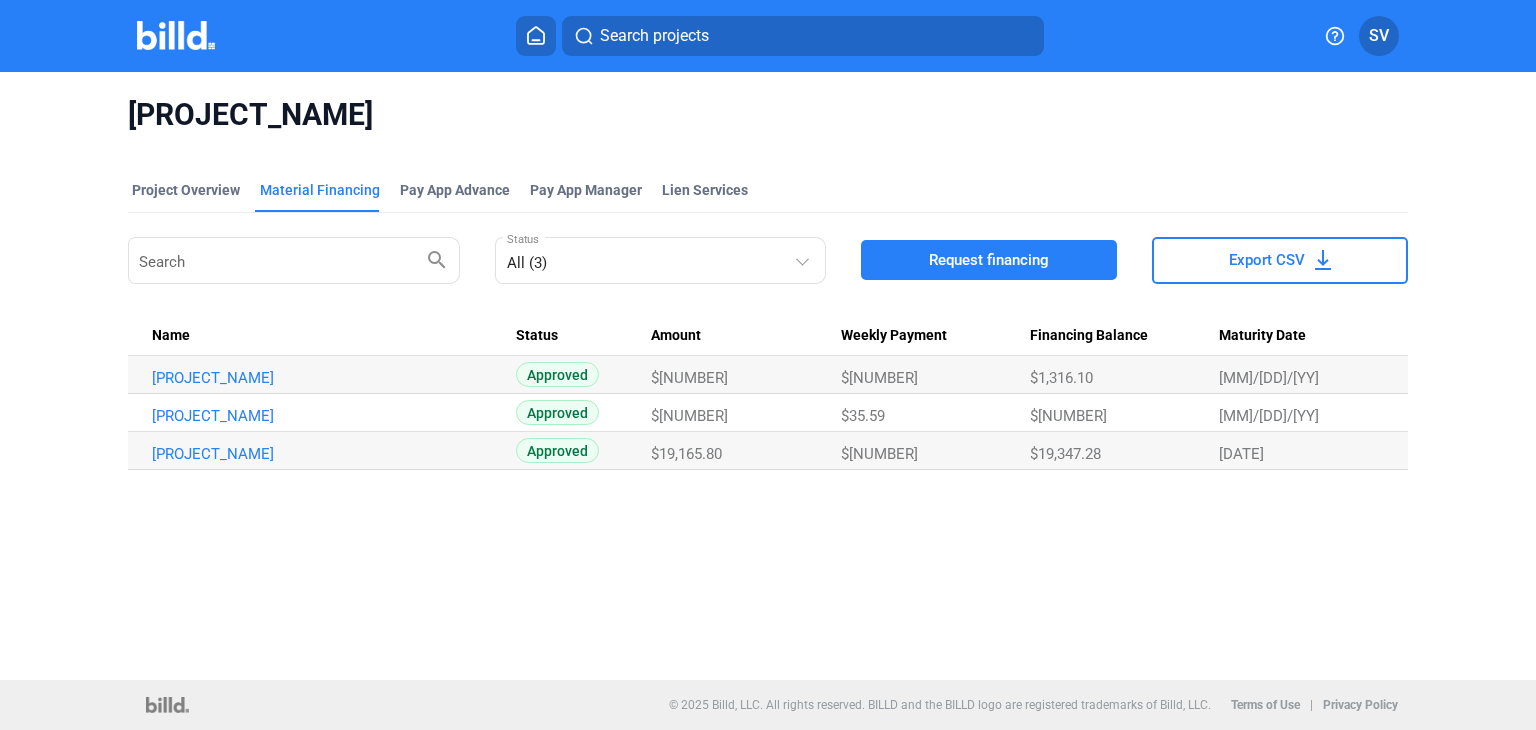 click at bounding box center (536, 35) 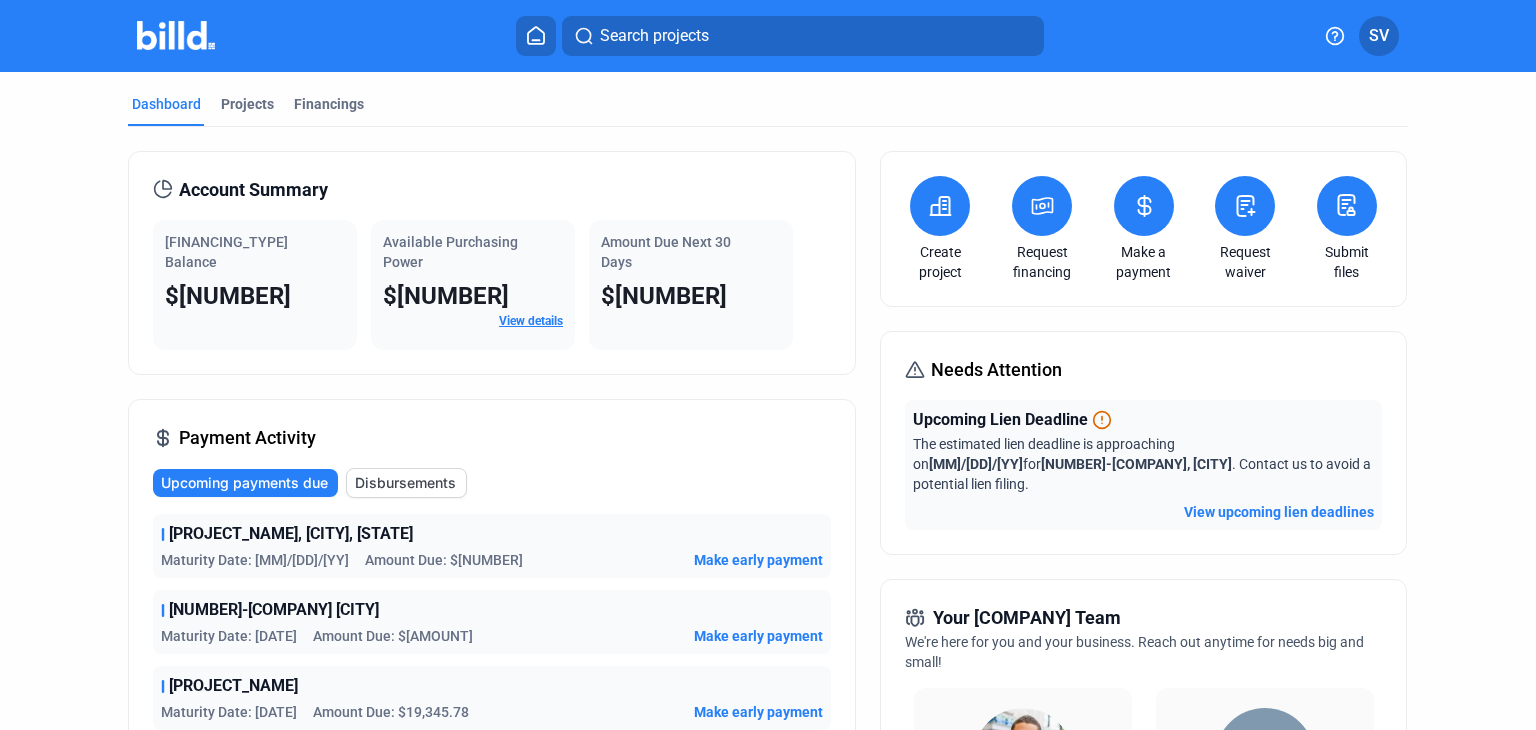 click on "View details" at bounding box center [531, 321] 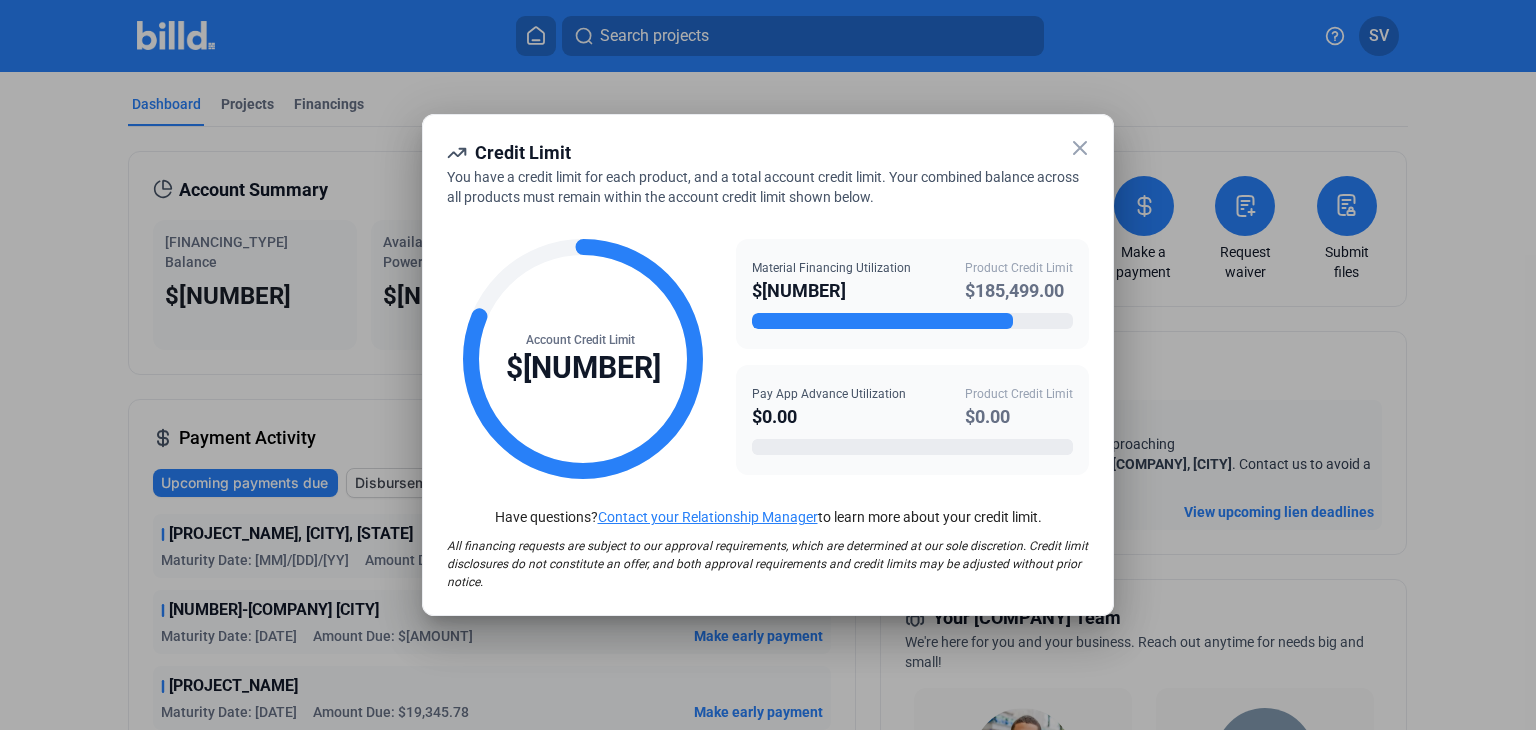click 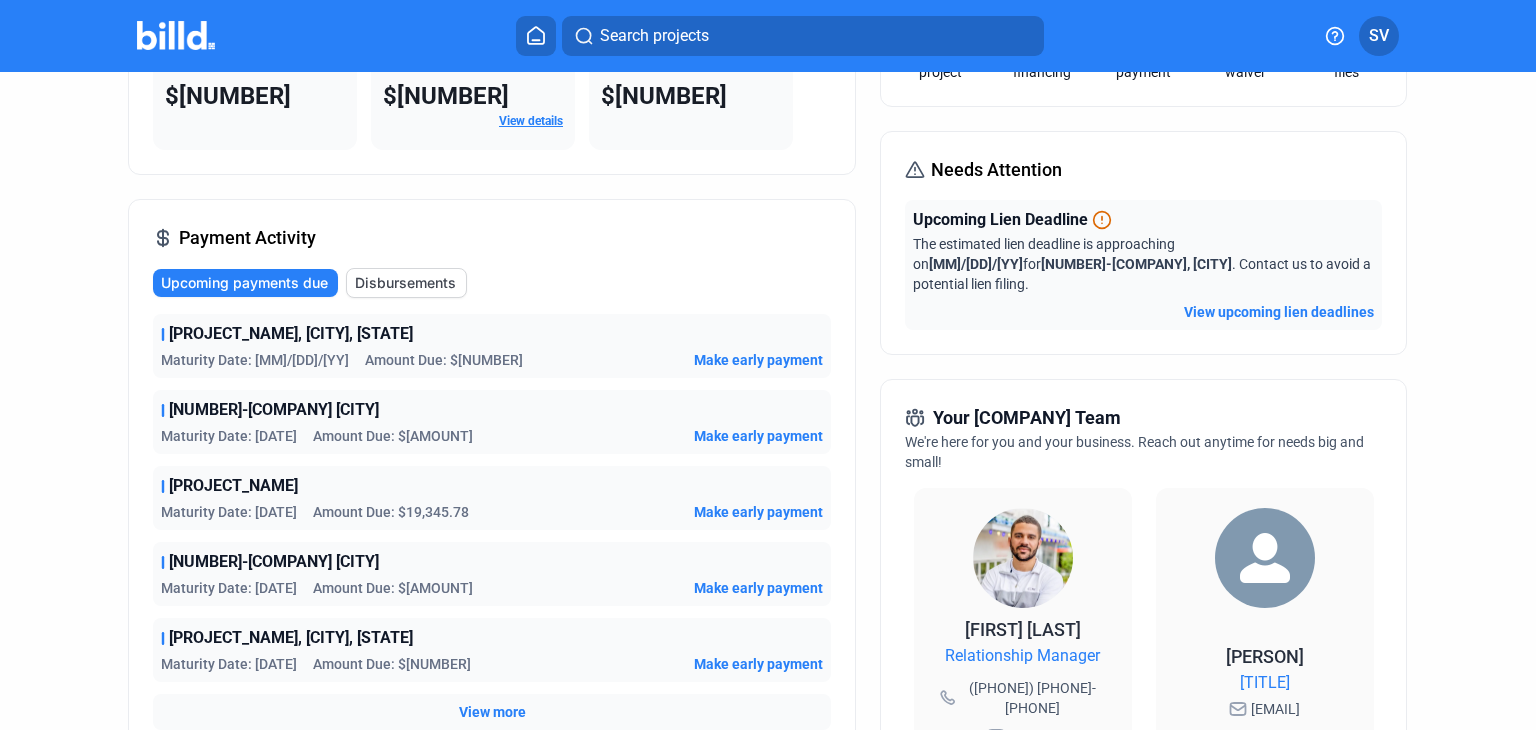 scroll, scrollTop: 300, scrollLeft: 0, axis: vertical 